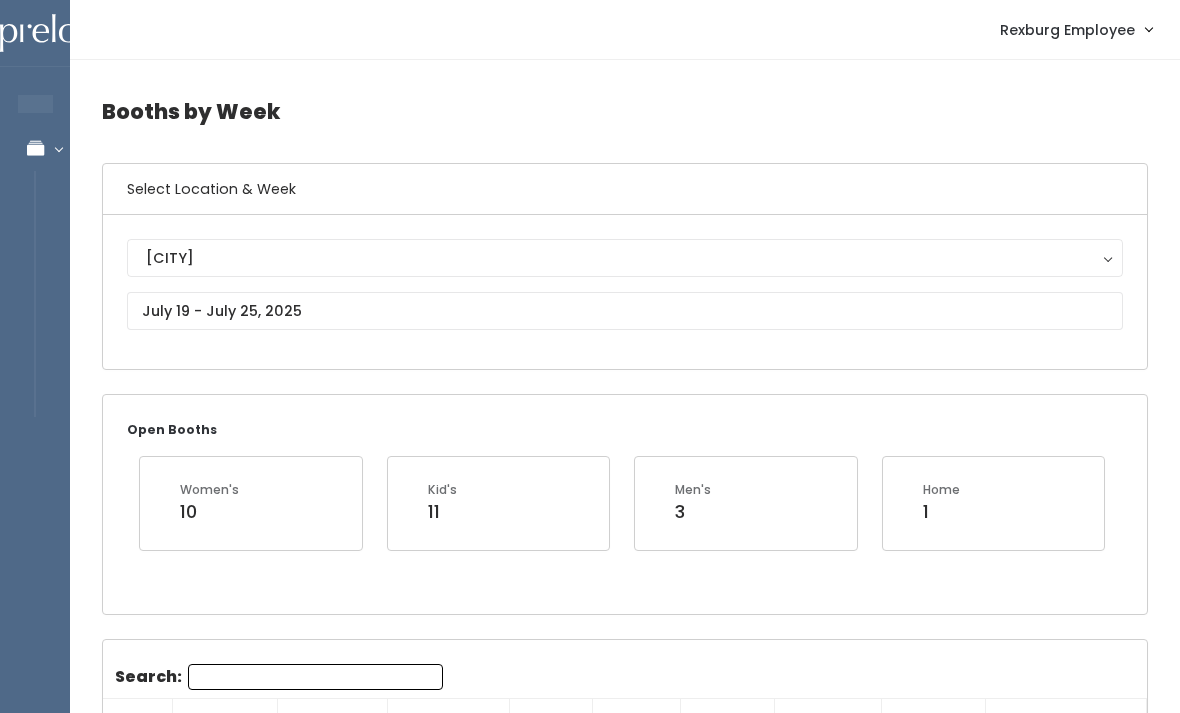scroll, scrollTop: 2555, scrollLeft: 0, axis: vertical 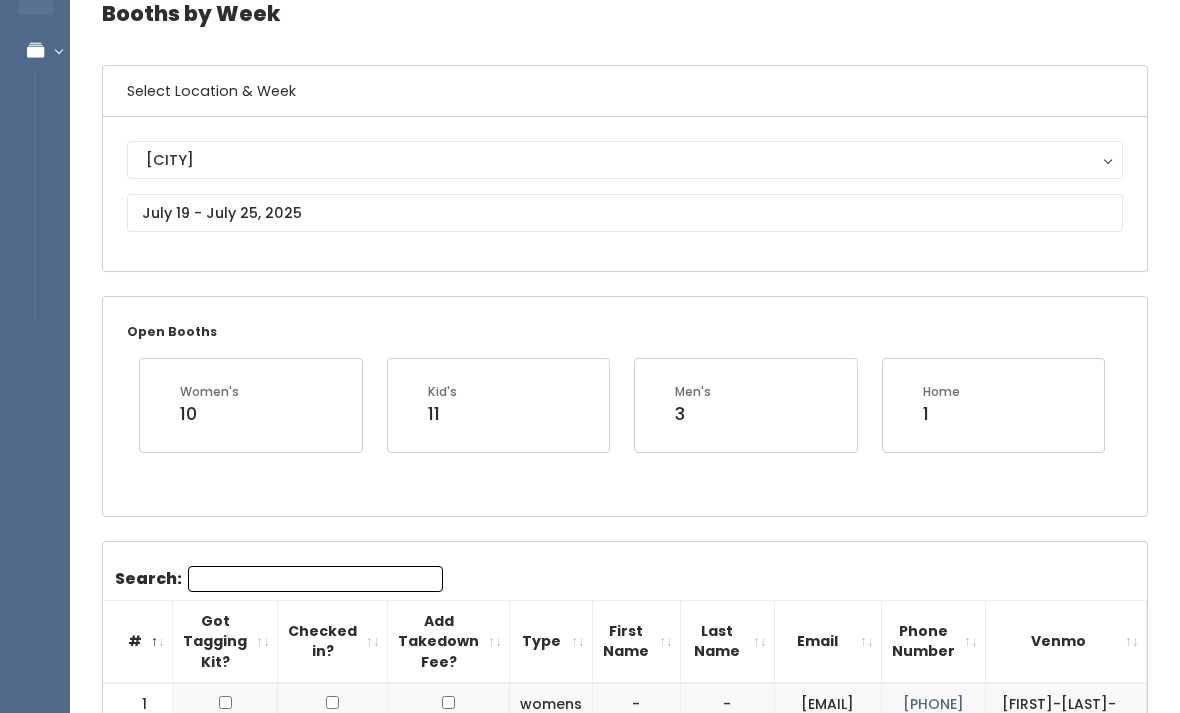 click on "Men's
3" at bounding box center (746, 405) 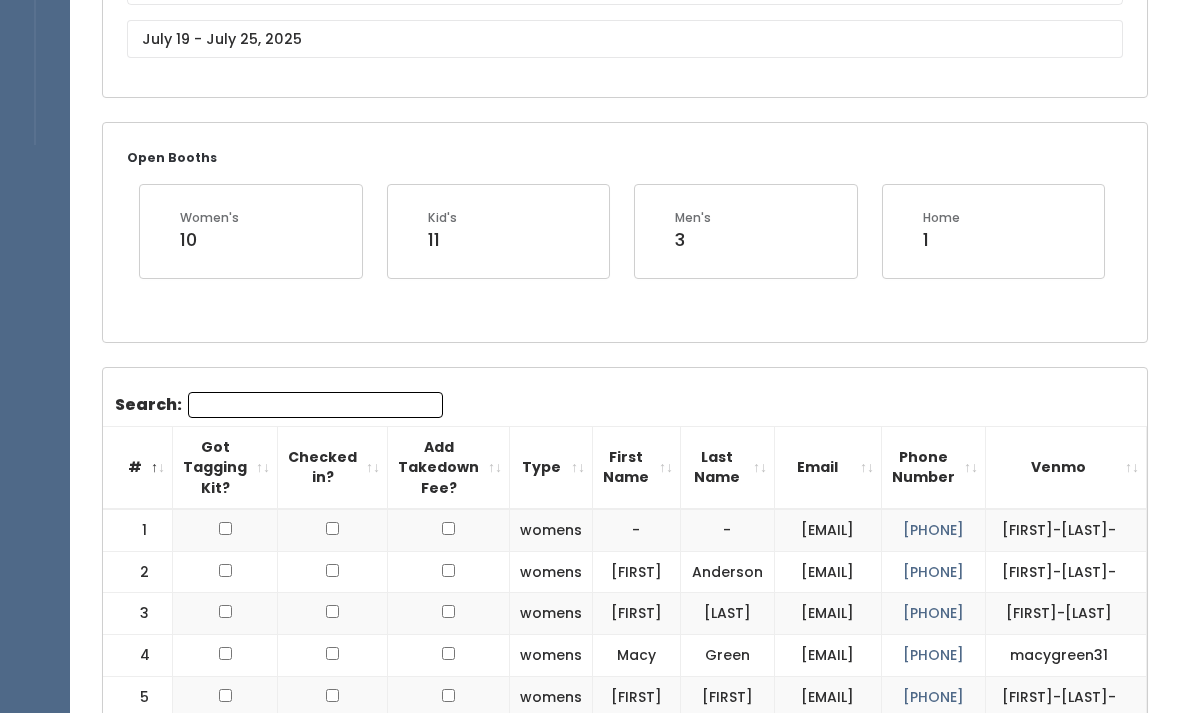 scroll, scrollTop: 288, scrollLeft: 0, axis: vertical 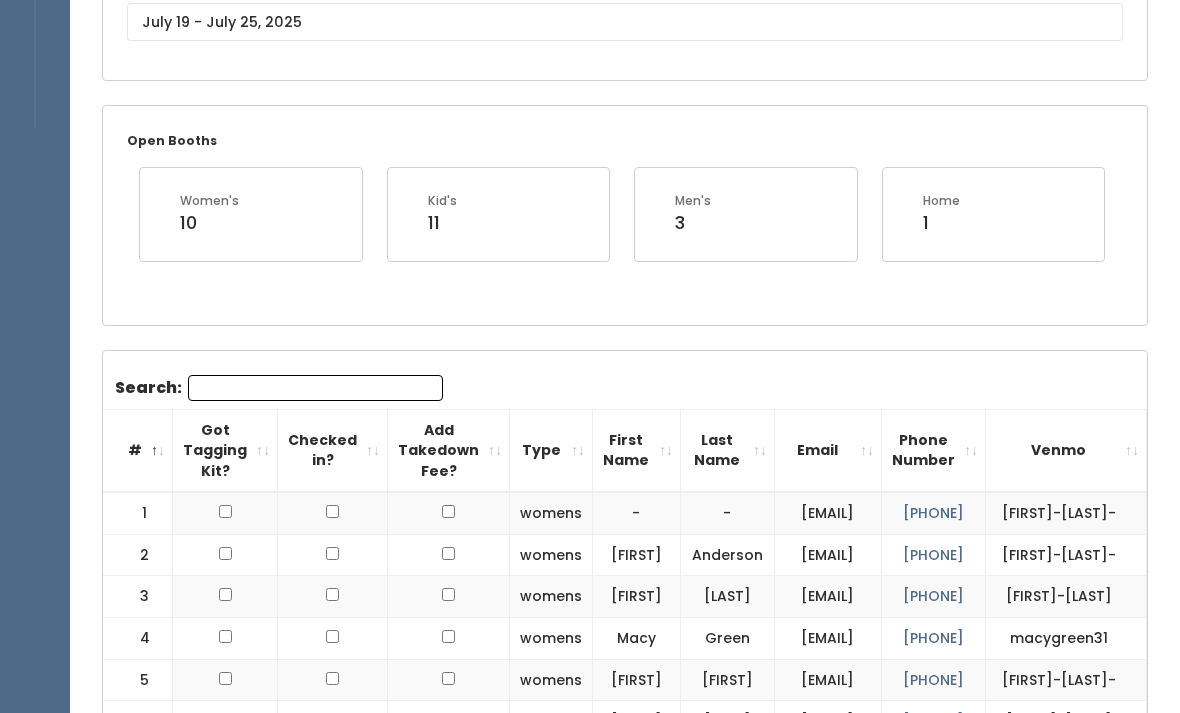 click on "Search:
# Got Tagging Kit? Checked in? Add Takedown Fee? Type First Name Last Name Email Phone Number Venmo
1
womens
-
-
eliza.ruth1015@gmail.com
(208) 497-4069
2   3" at bounding box center [625, 1623] 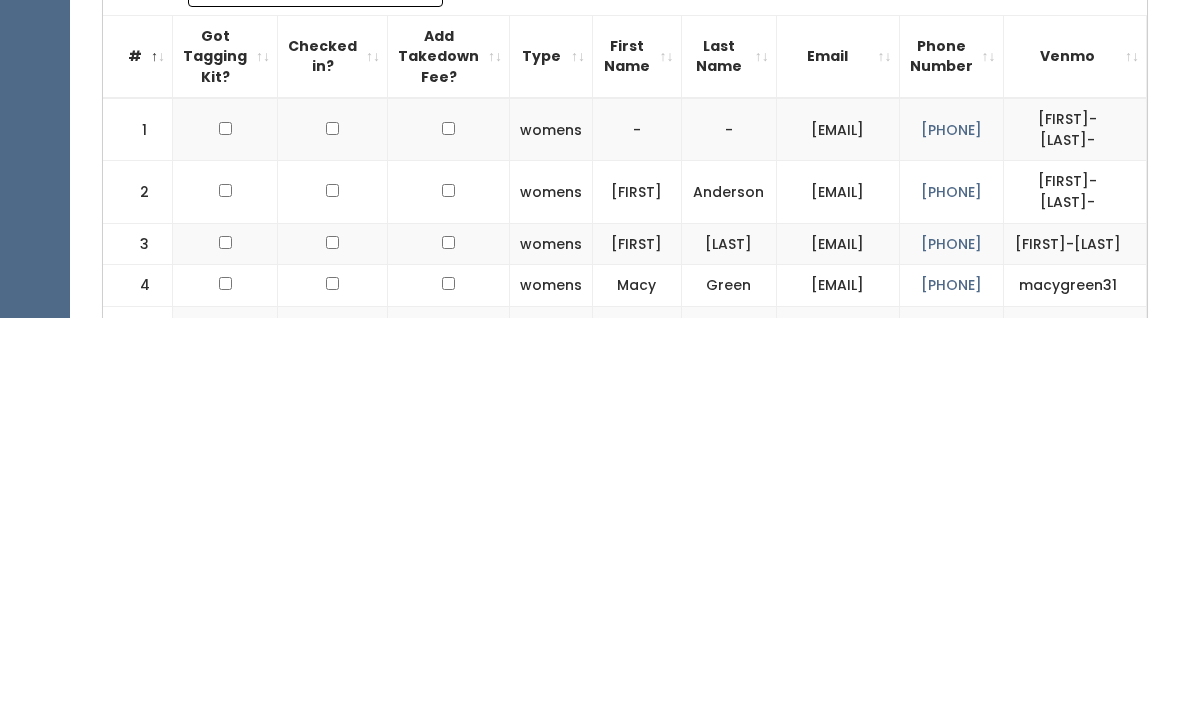 scroll, scrollTop: 0, scrollLeft: 0, axis: both 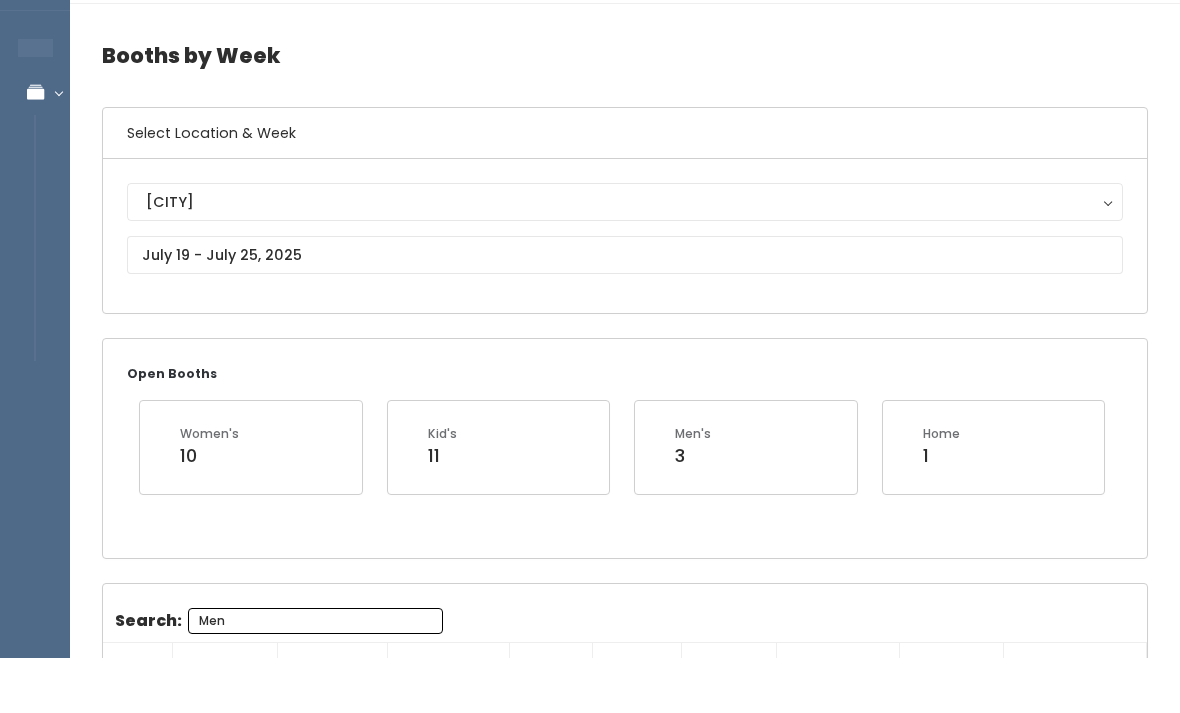 type on "Men" 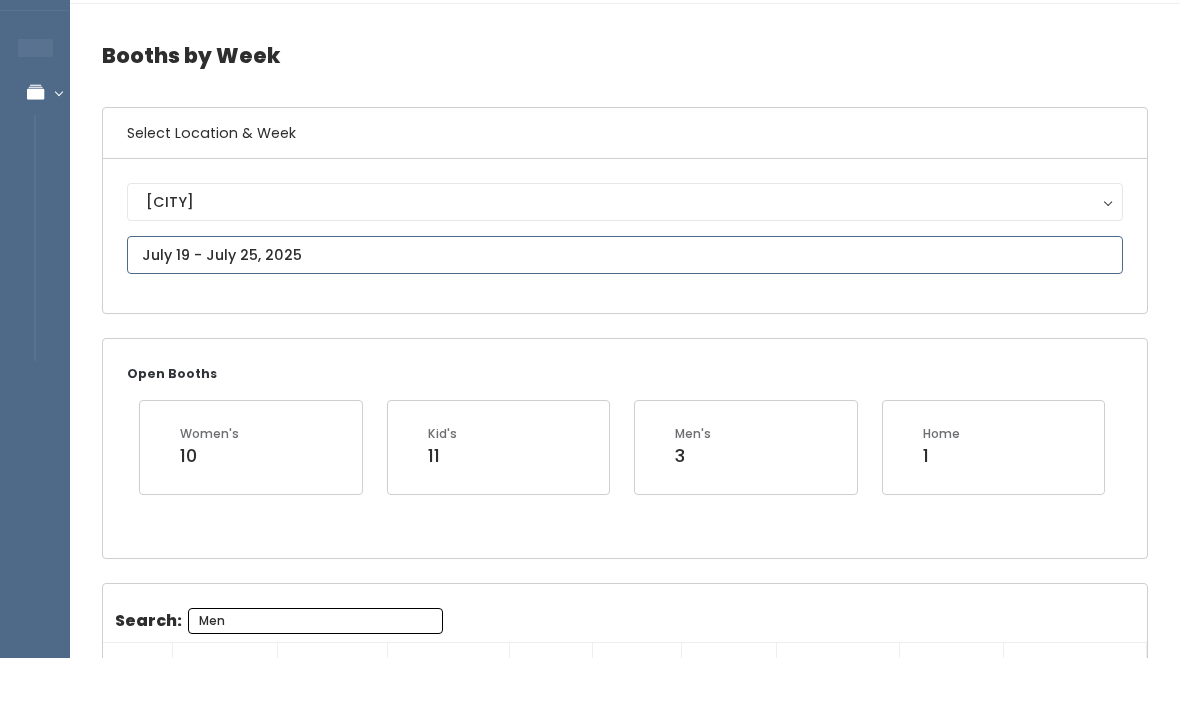 click at bounding box center [625, 311] 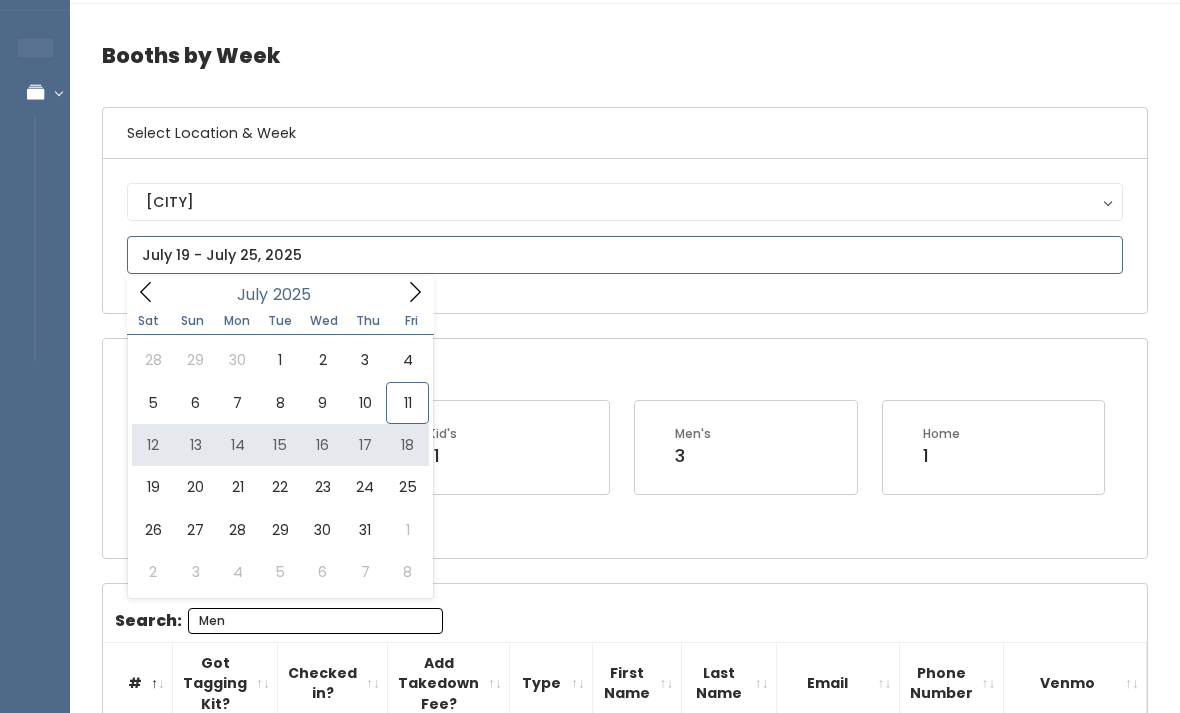 type on "[DATE] to [DATE]" 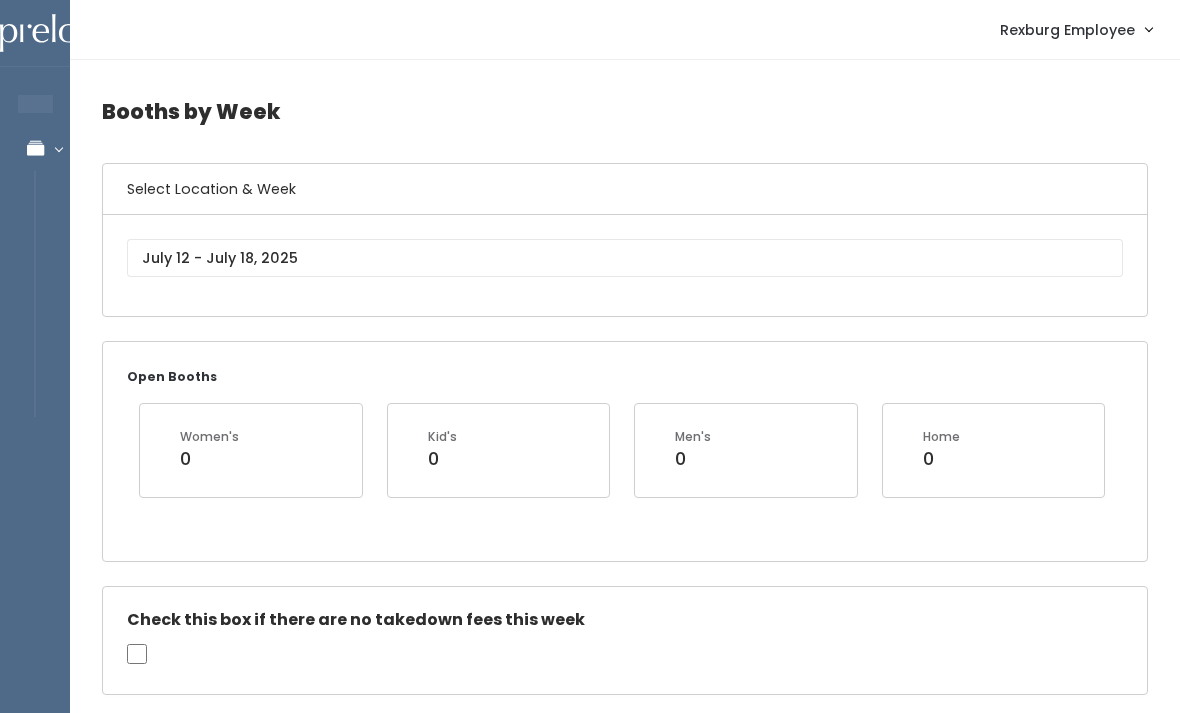 scroll, scrollTop: 0, scrollLeft: 0, axis: both 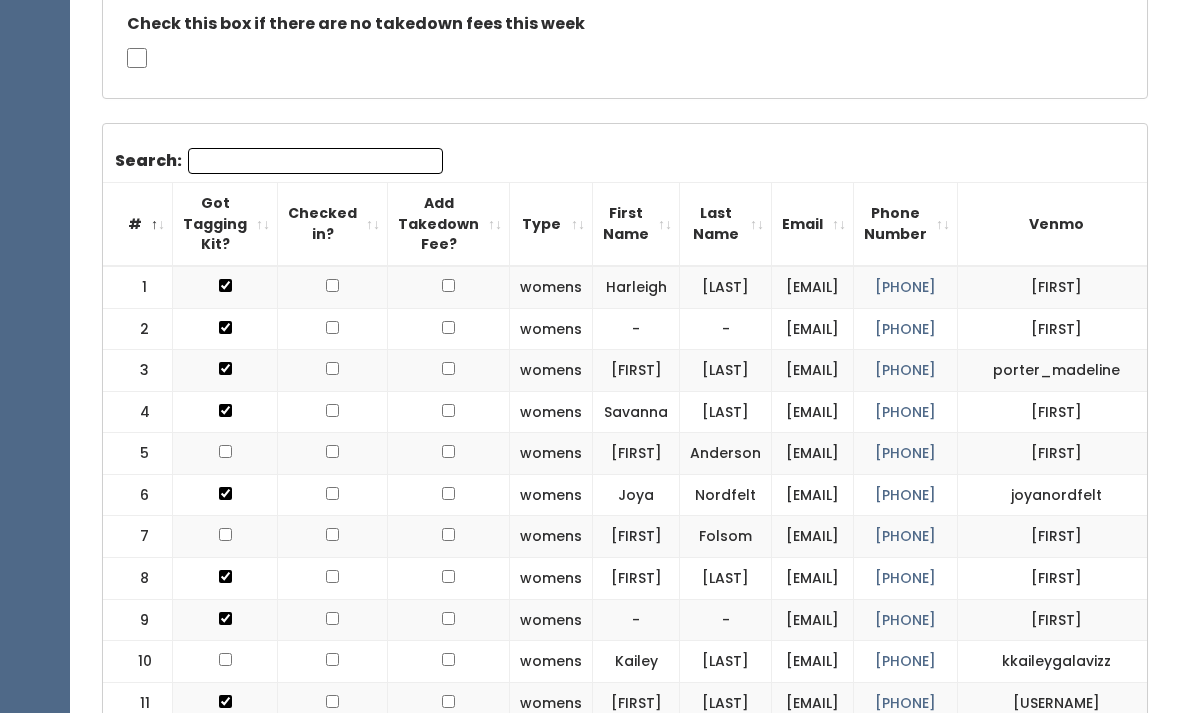 click on "Search:" at bounding box center (315, 162) 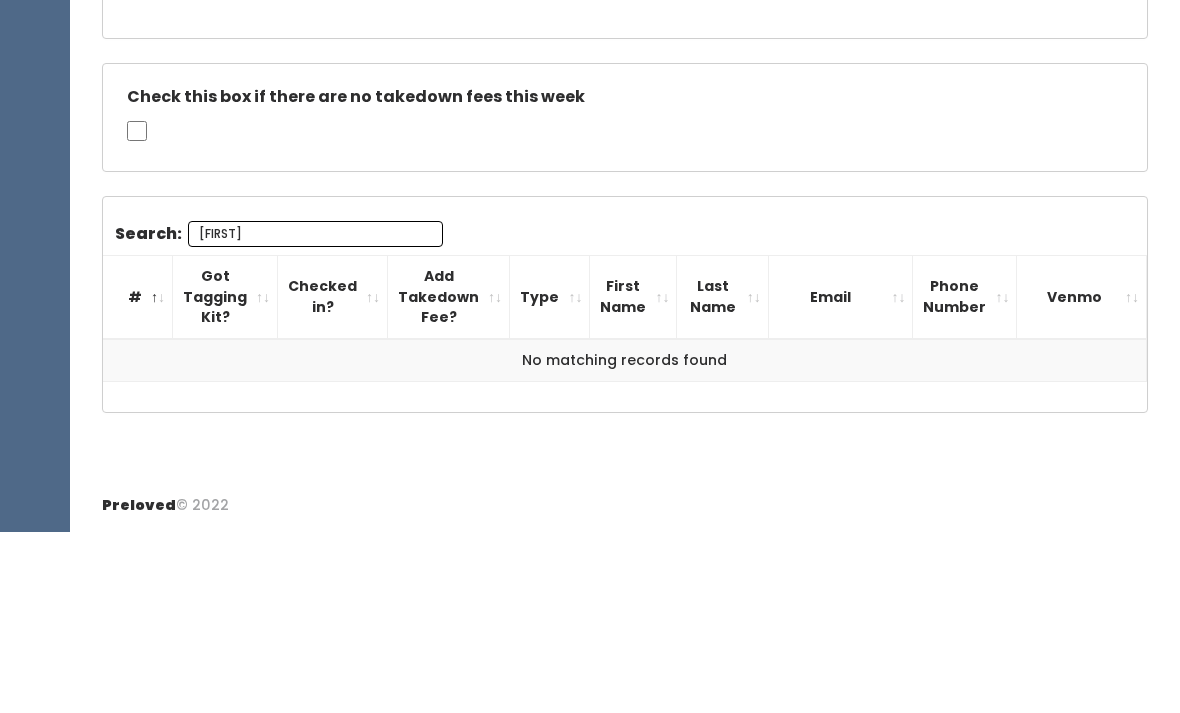scroll, scrollTop: 325, scrollLeft: 0, axis: vertical 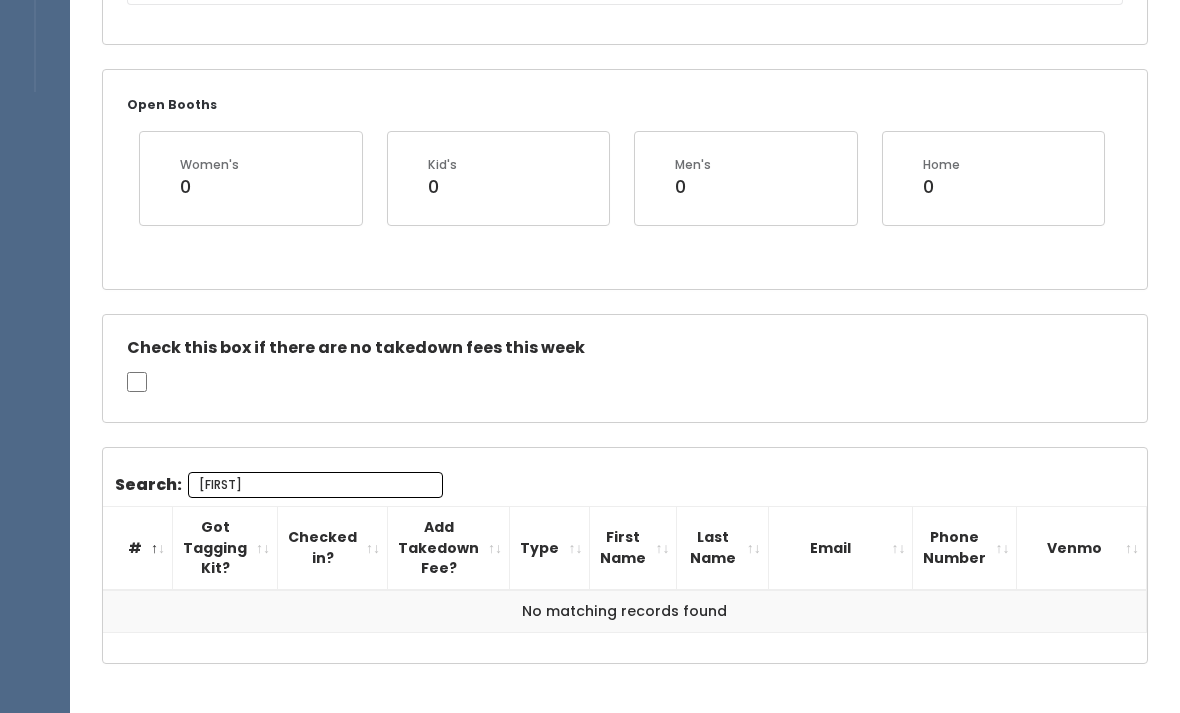 click on "Men0" at bounding box center [315, 485] 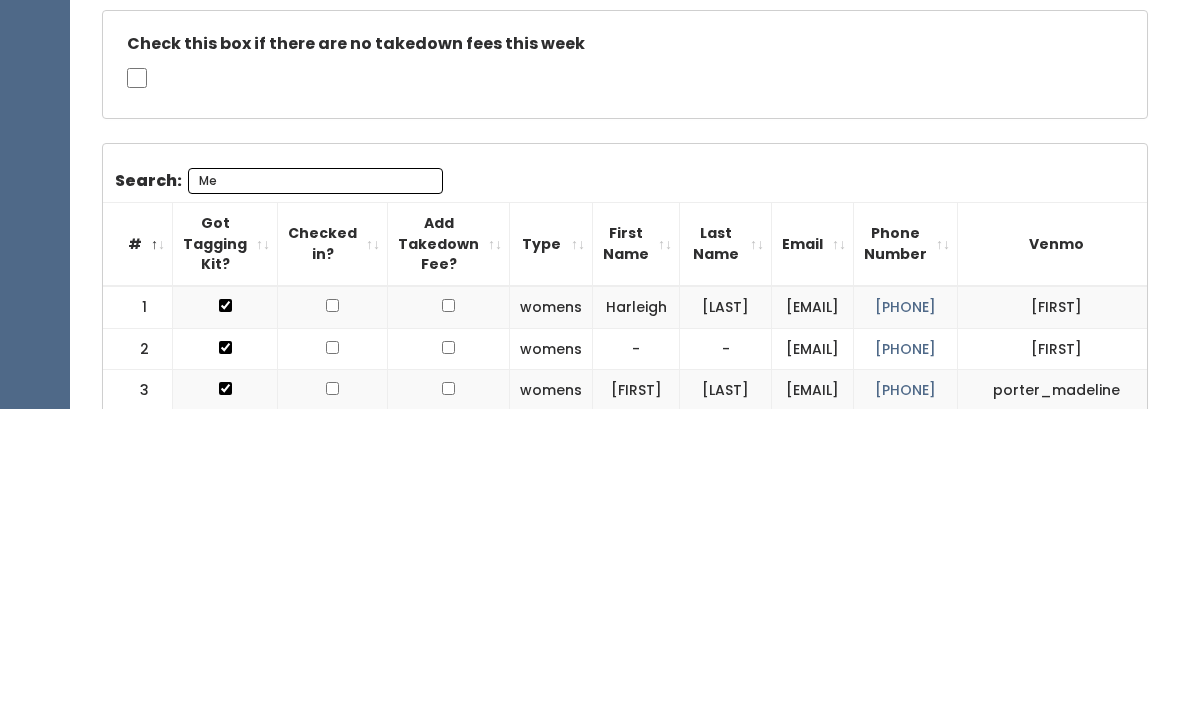 type on "M" 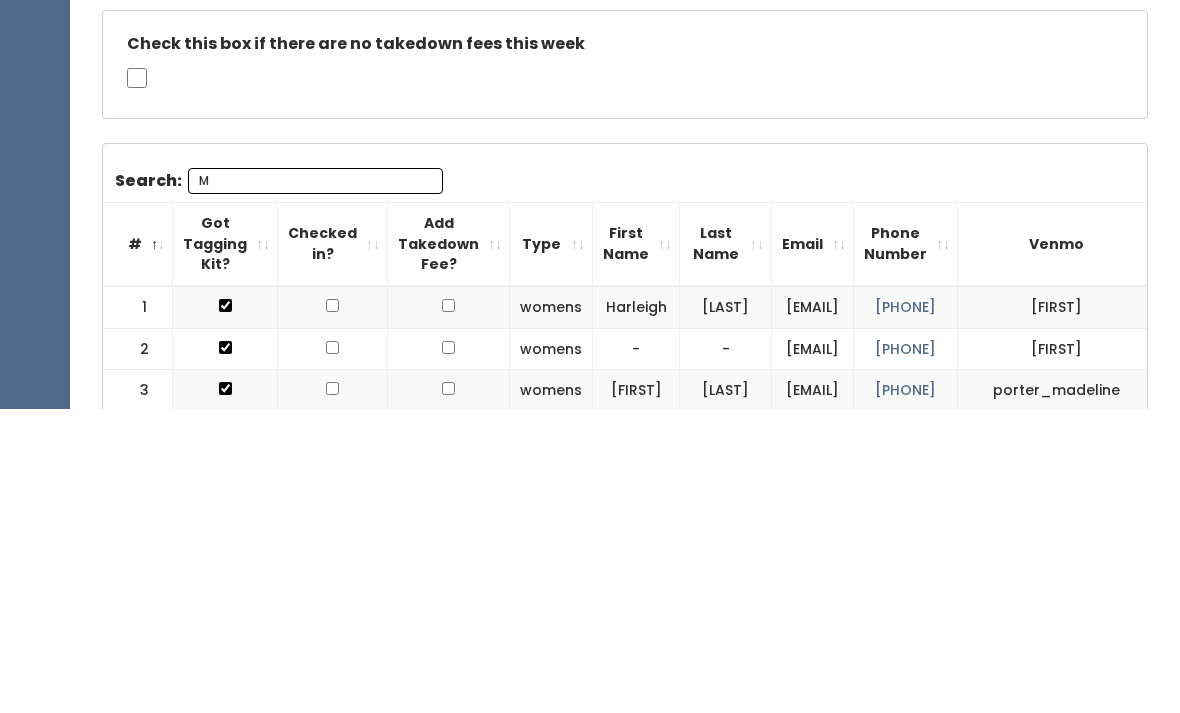type 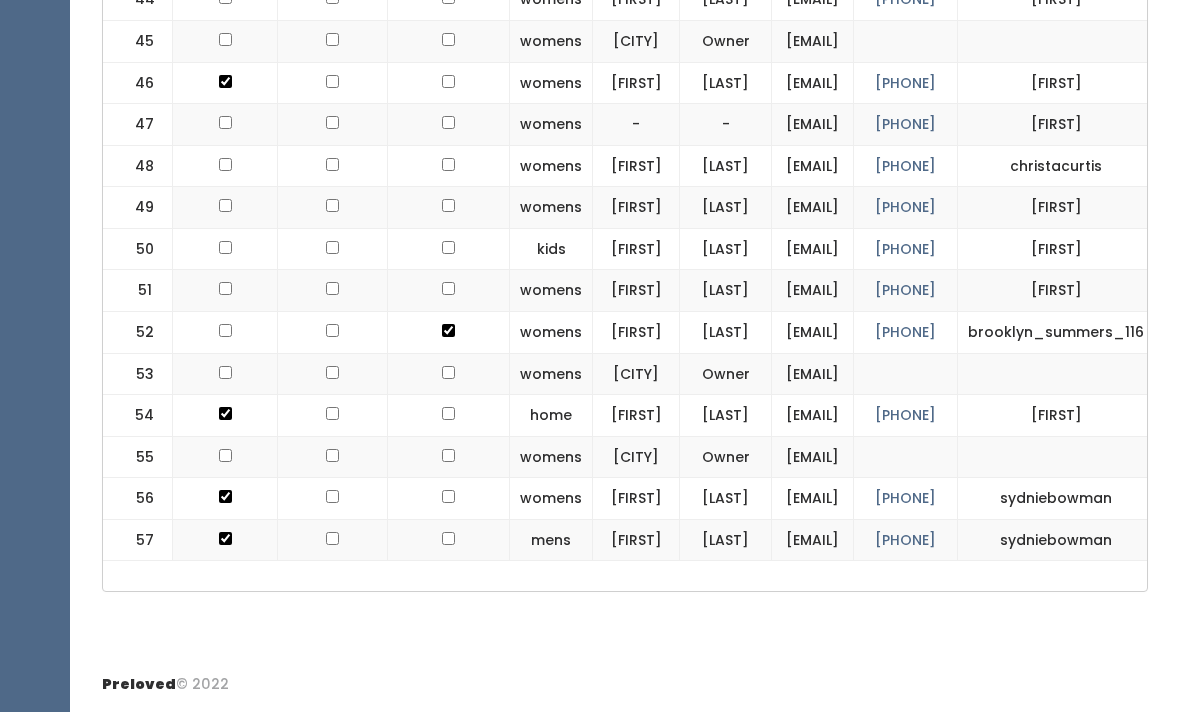 scroll, scrollTop: 3395, scrollLeft: 0, axis: vertical 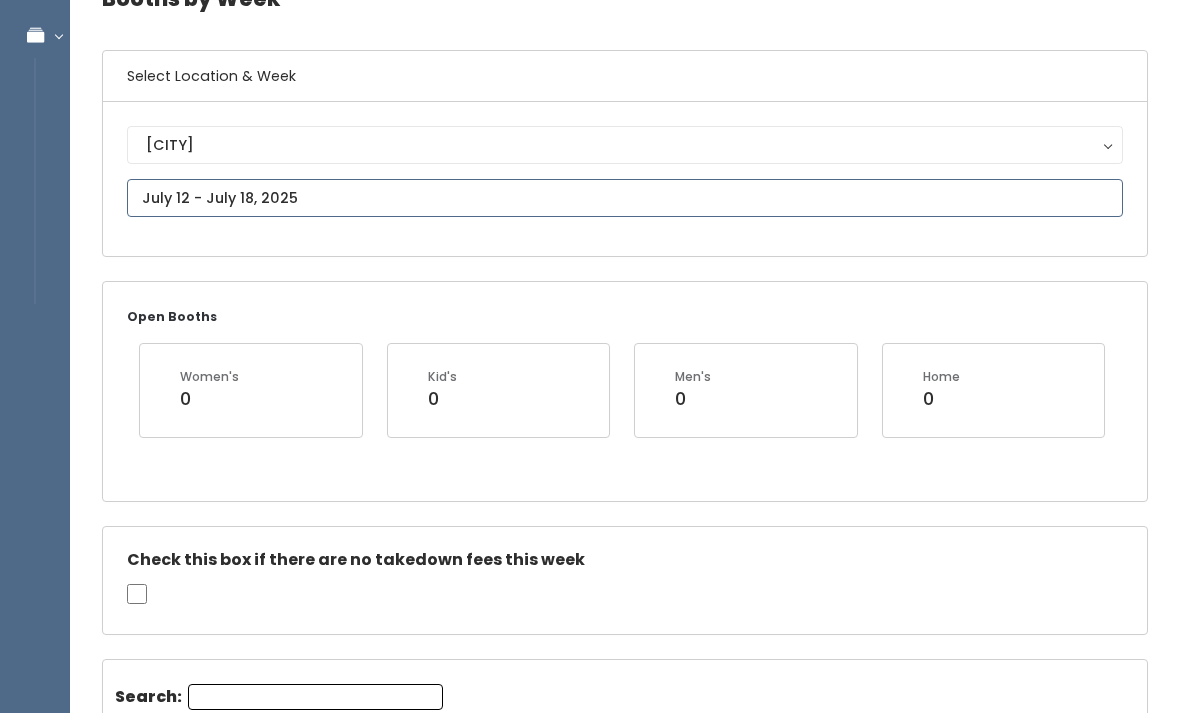 click at bounding box center (625, 198) 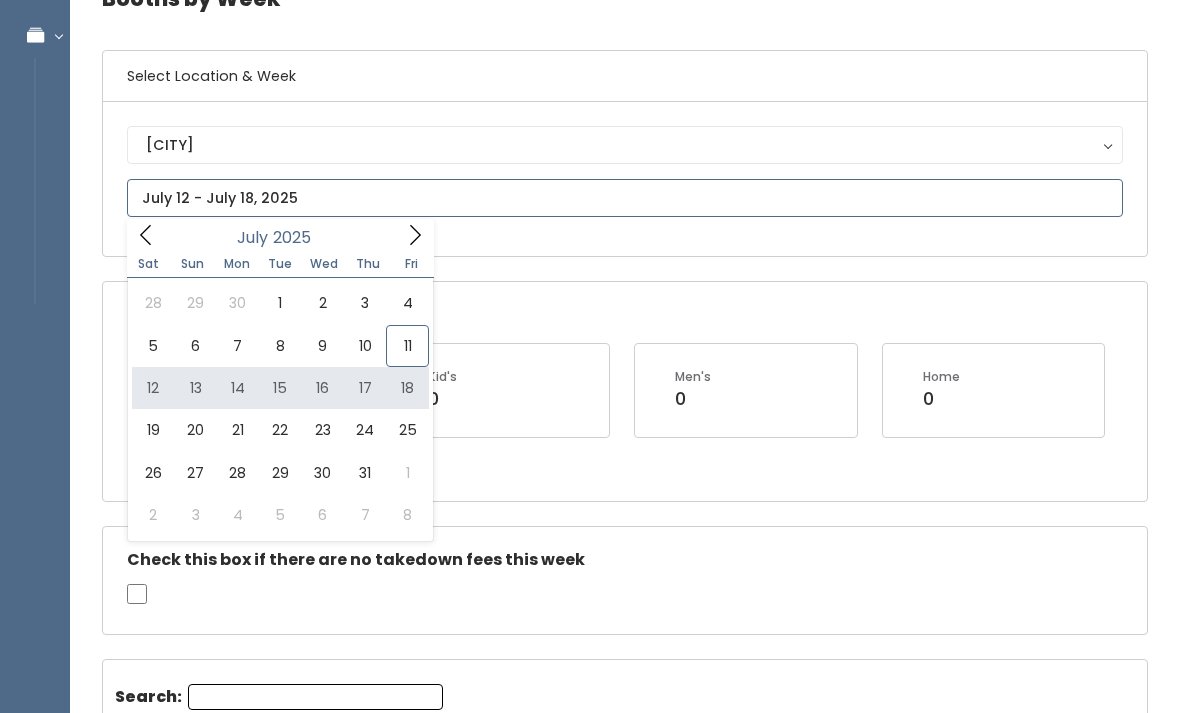 type on "July 12 to July 18" 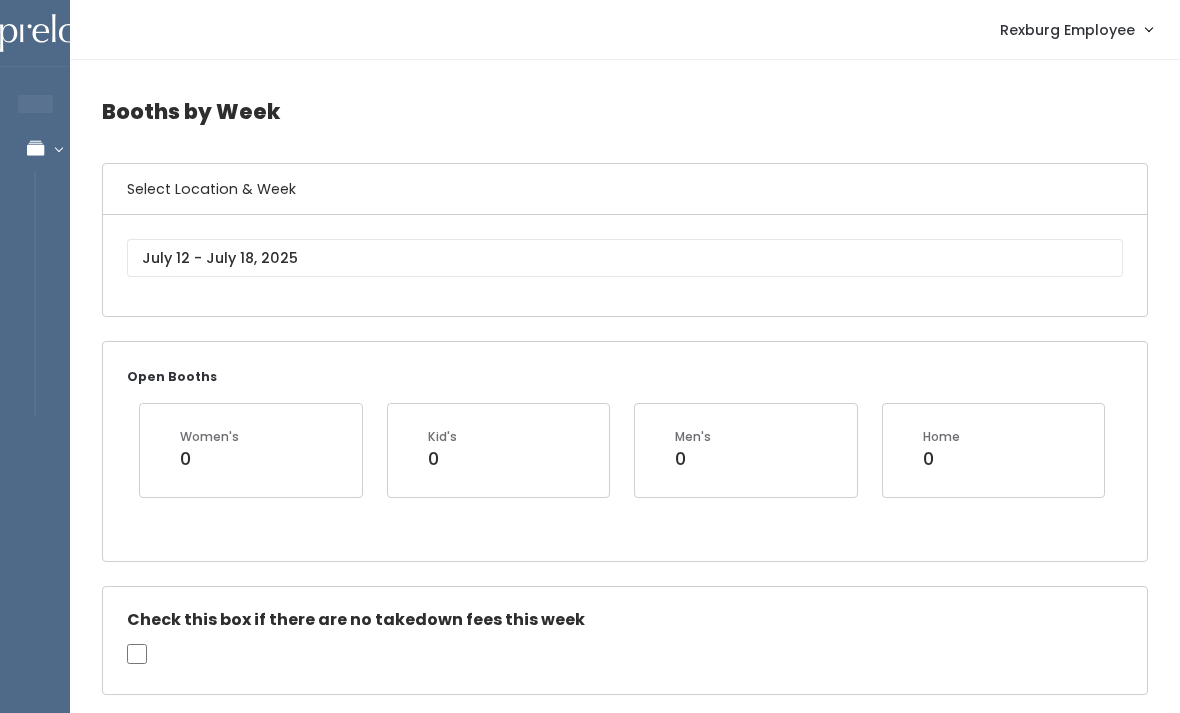 scroll, scrollTop: 251, scrollLeft: 0, axis: vertical 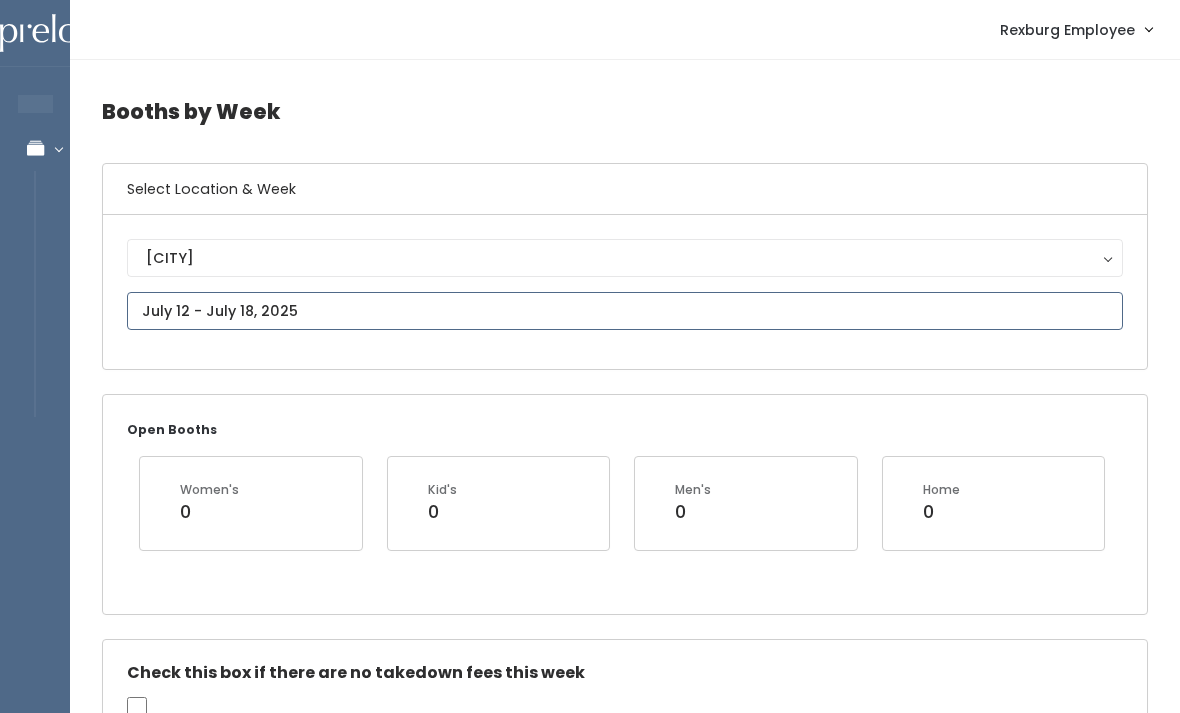 click at bounding box center (625, 311) 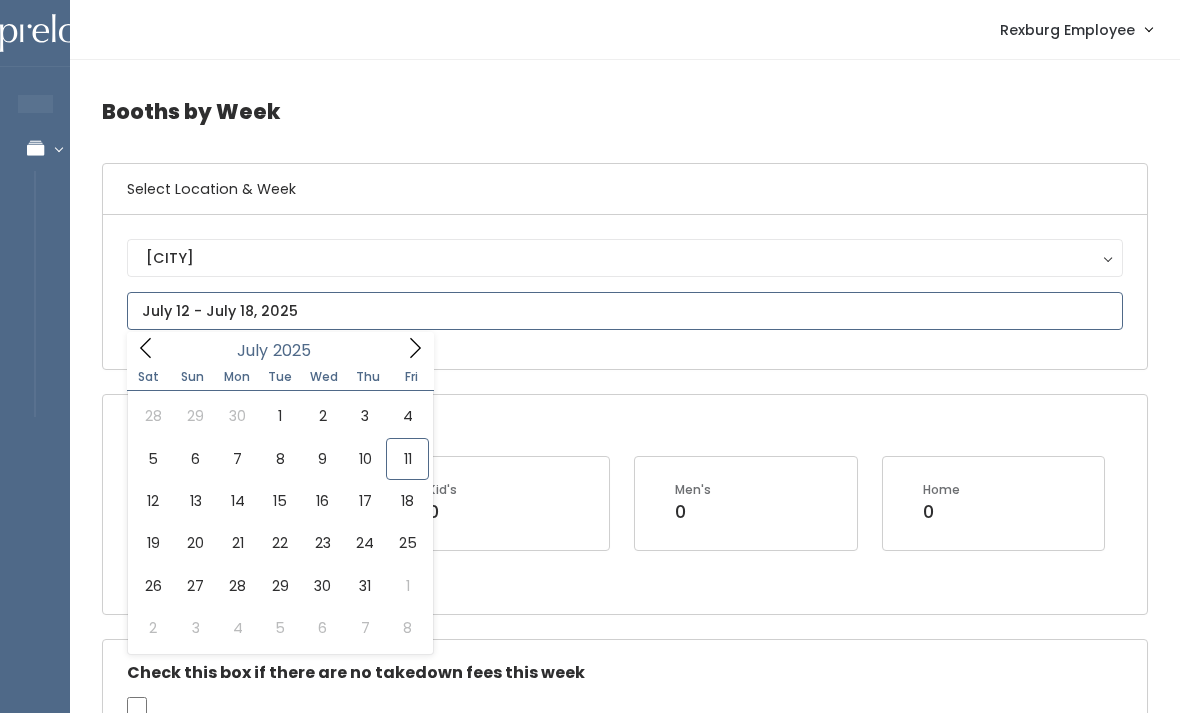 type on "[DATE] to [DATE]" 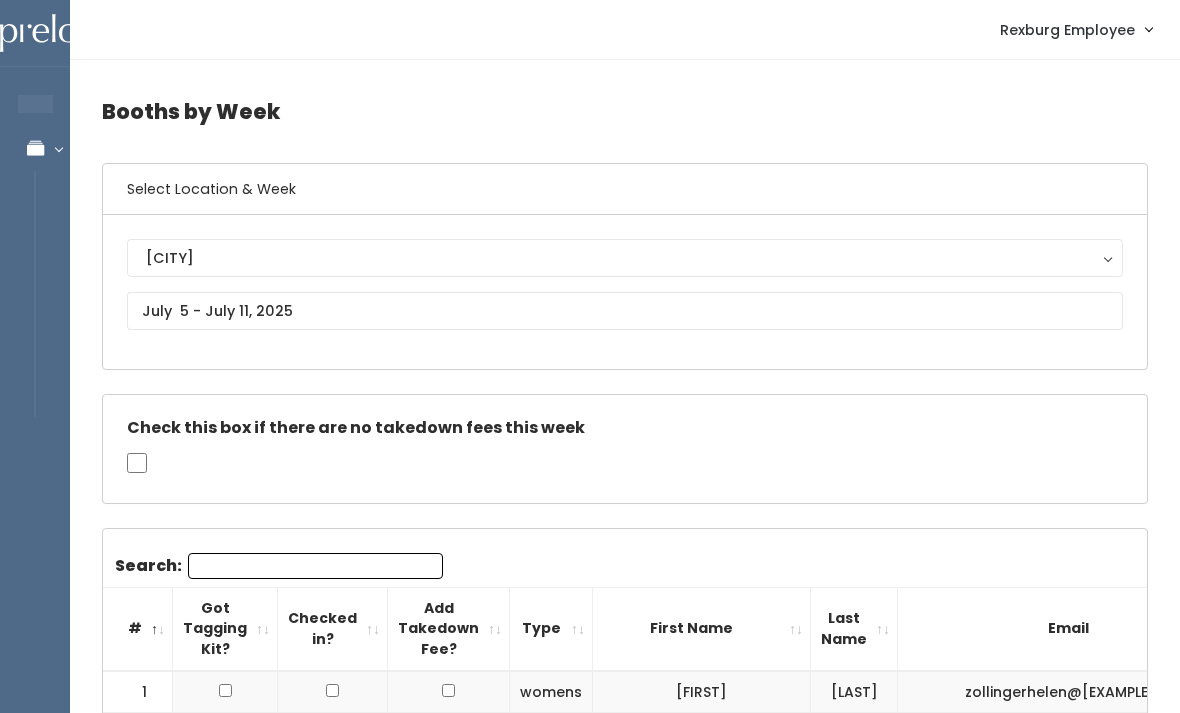scroll, scrollTop: 0, scrollLeft: 0, axis: both 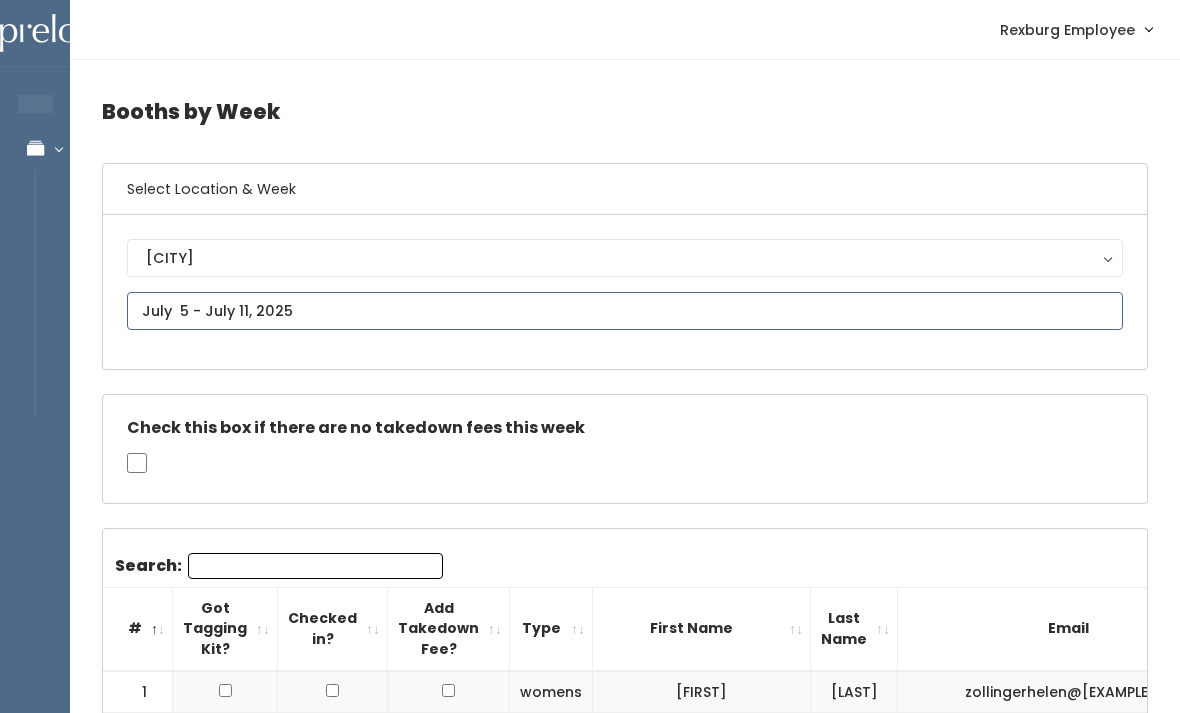 click at bounding box center (625, 311) 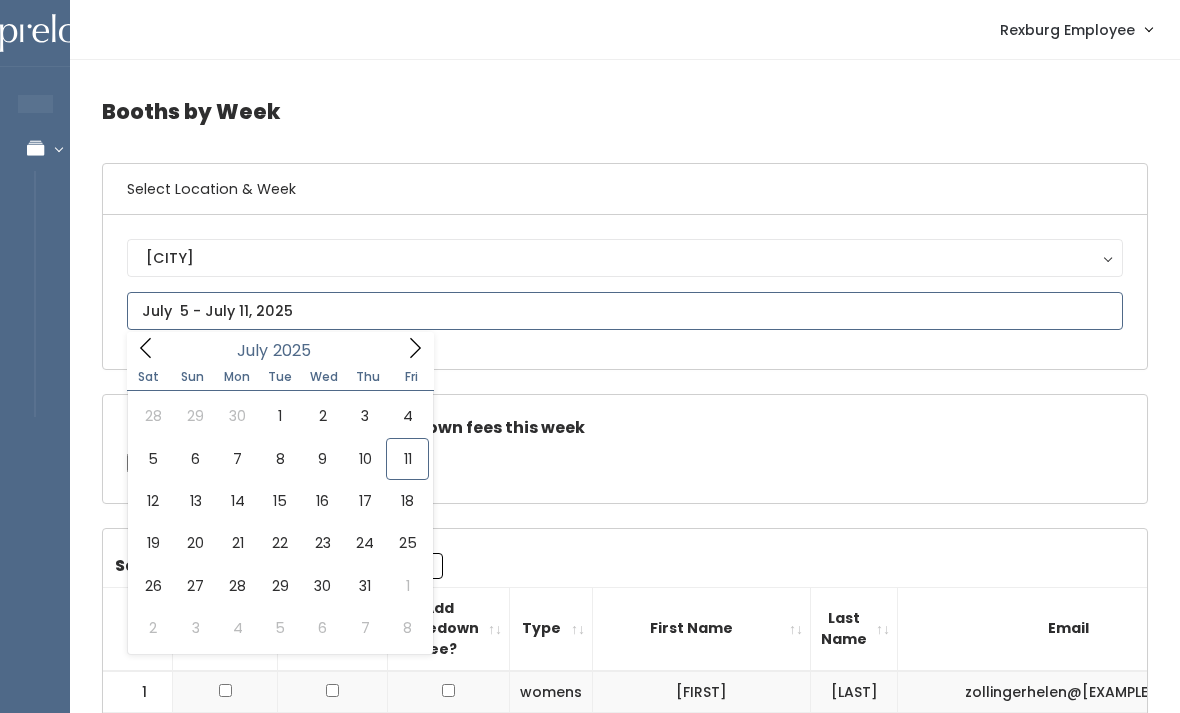 type on "July 12 to July 18" 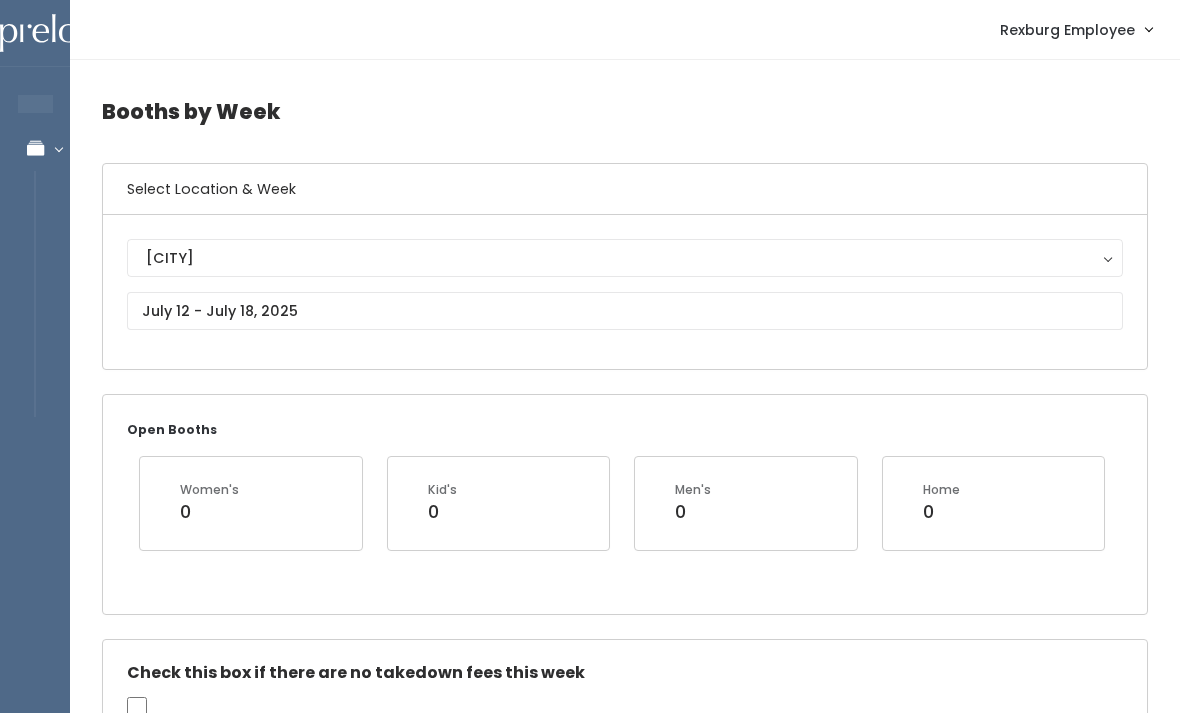 scroll, scrollTop: 168, scrollLeft: 0, axis: vertical 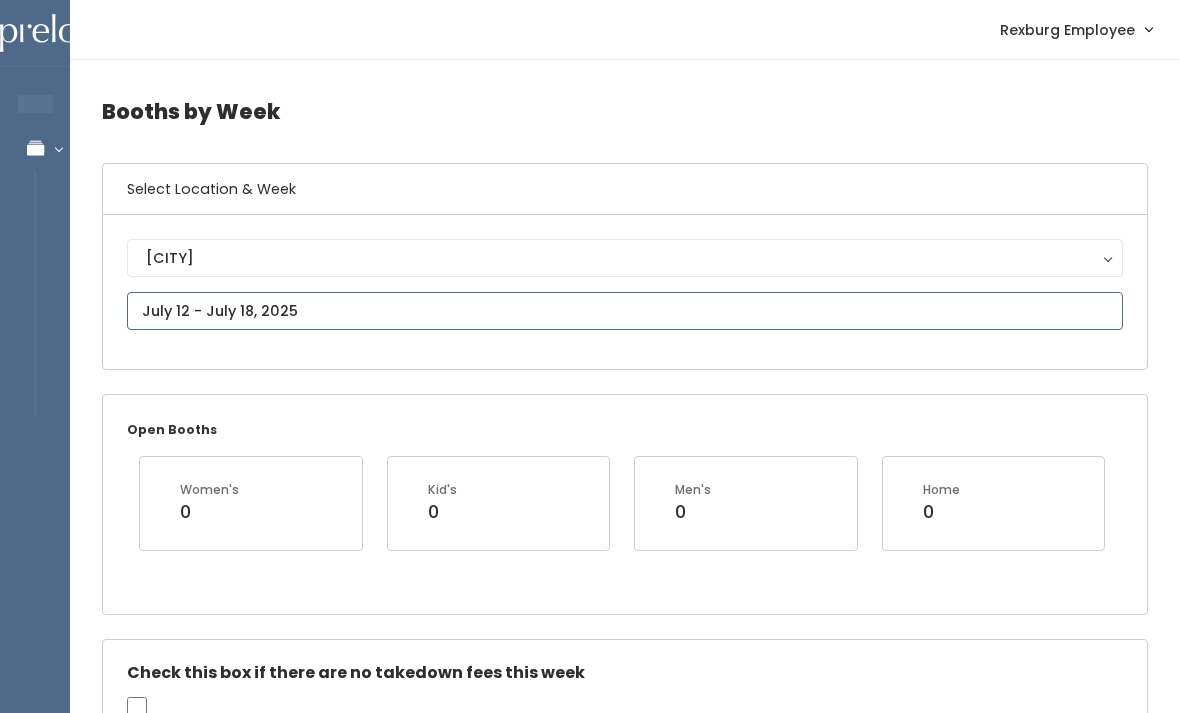 click at bounding box center [625, 311] 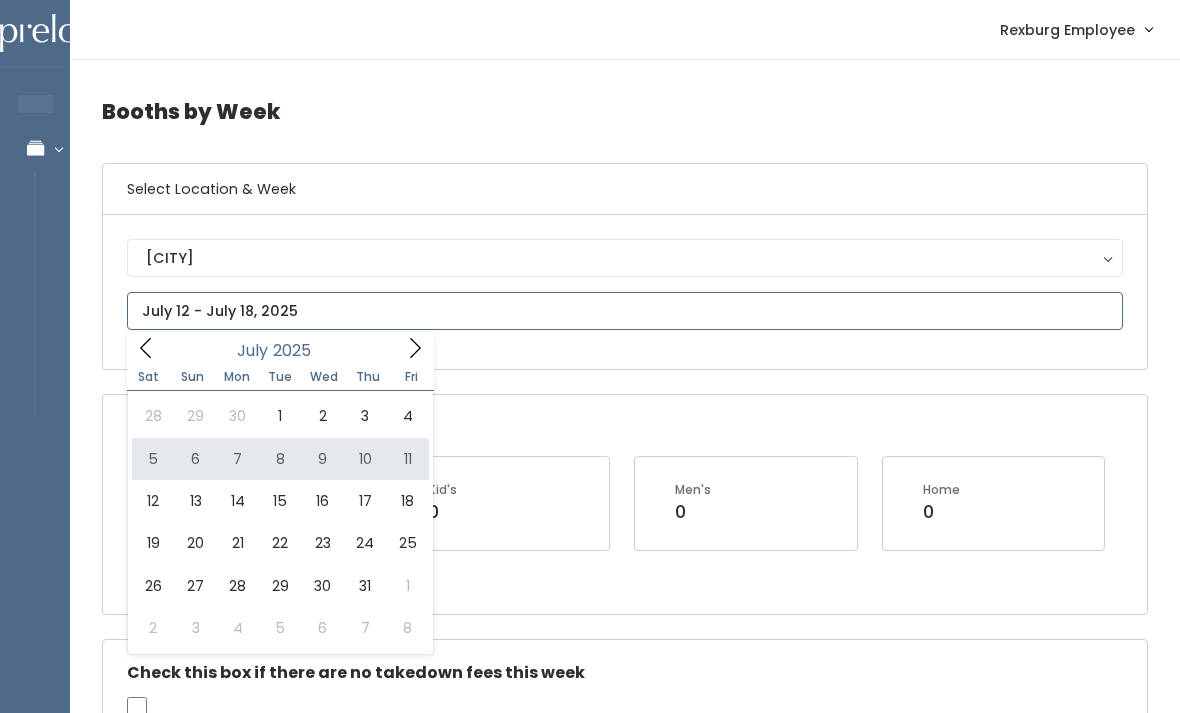 type on "July 5 to July 11" 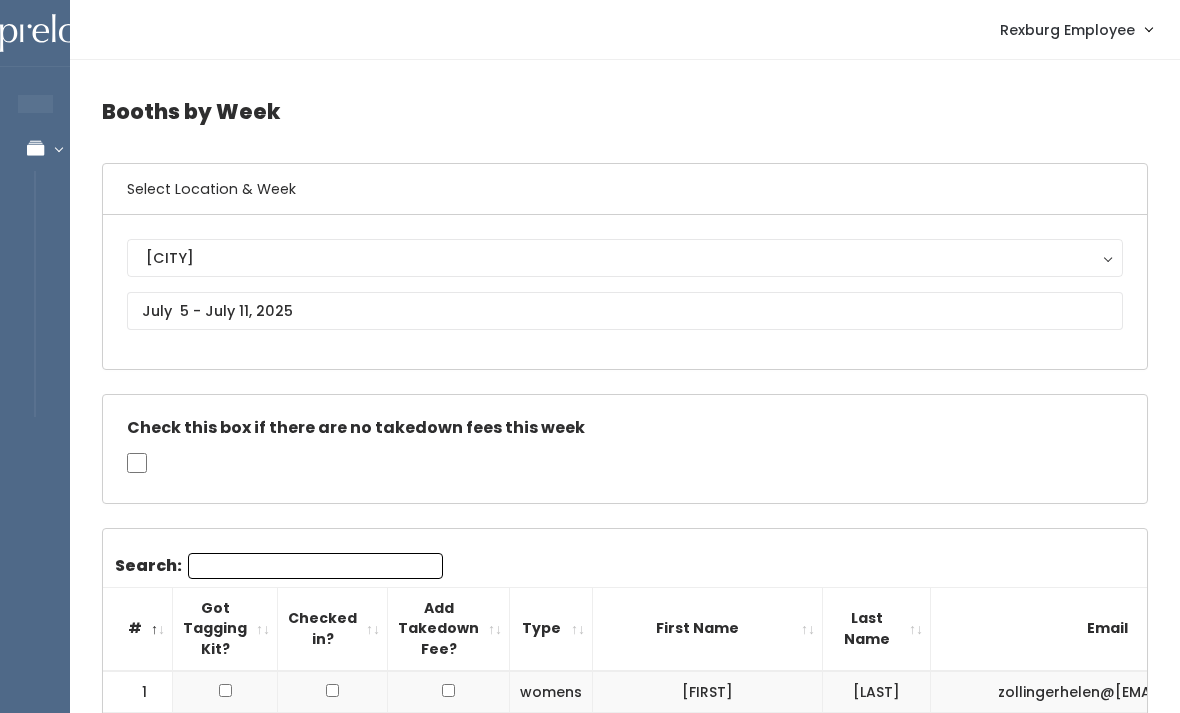 scroll, scrollTop: 161, scrollLeft: 0, axis: vertical 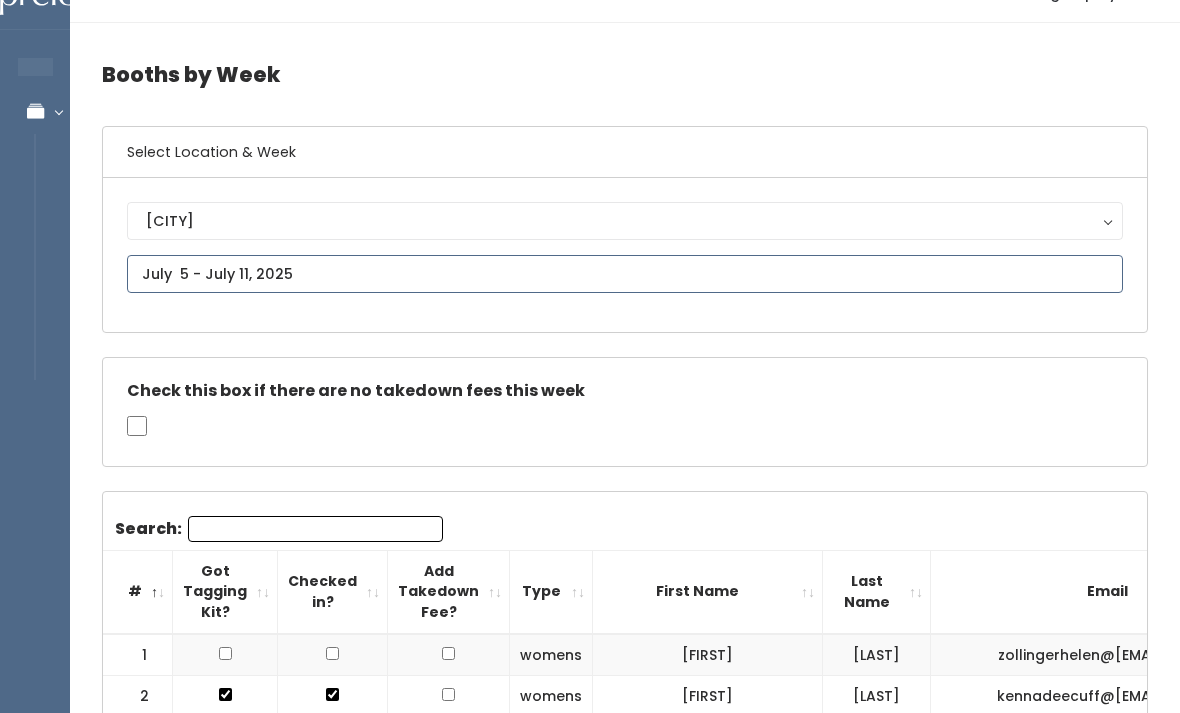 click at bounding box center (625, 274) 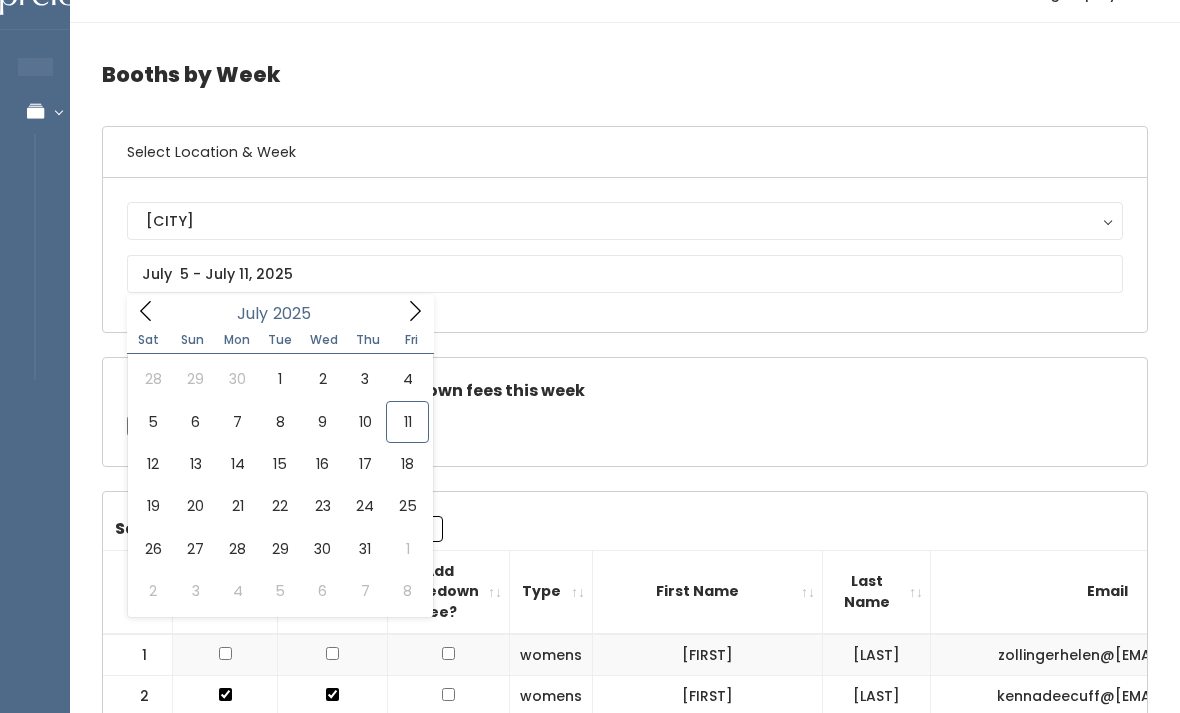 click on "Booths by Week
Select Location & Week
[CITY]
[CITY]
Check this box if there are no takedown fees this week
Search:
# Got Tagging Kit? Checked in? Add Takedown Fee? Type [FIRST] [LAST] [EMAIL] [PHONE] Venmo" at bounding box center [625, 1572] 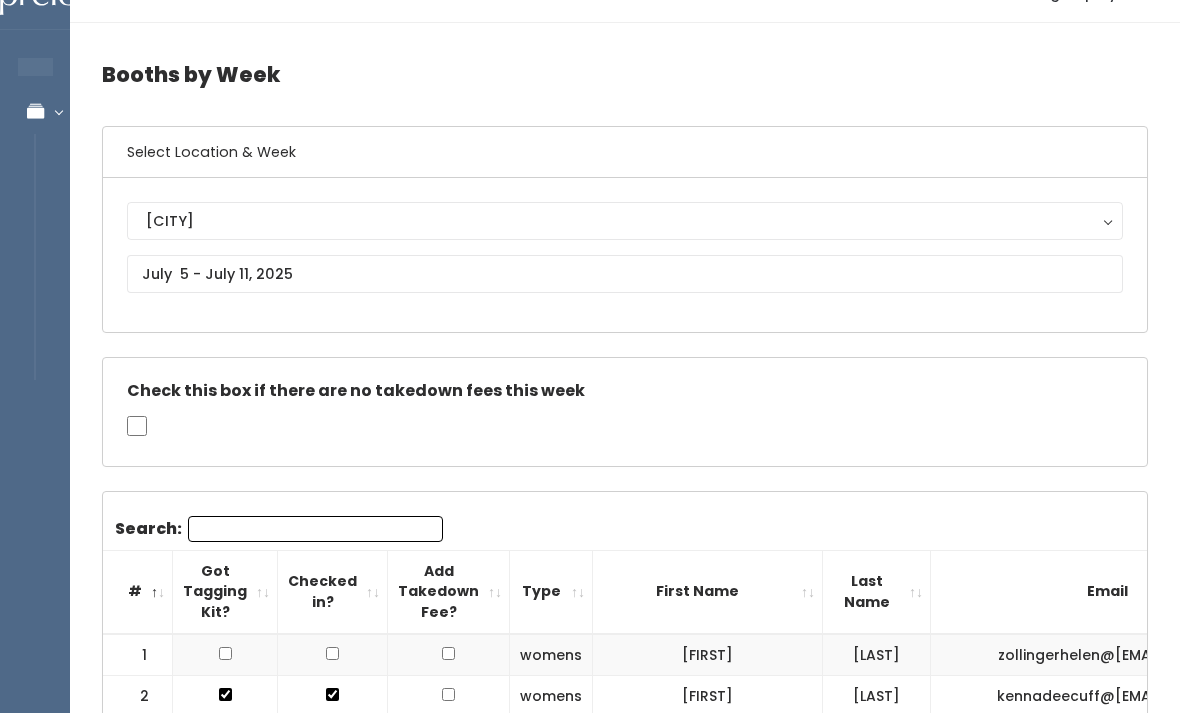 scroll, scrollTop: 0, scrollLeft: 0, axis: both 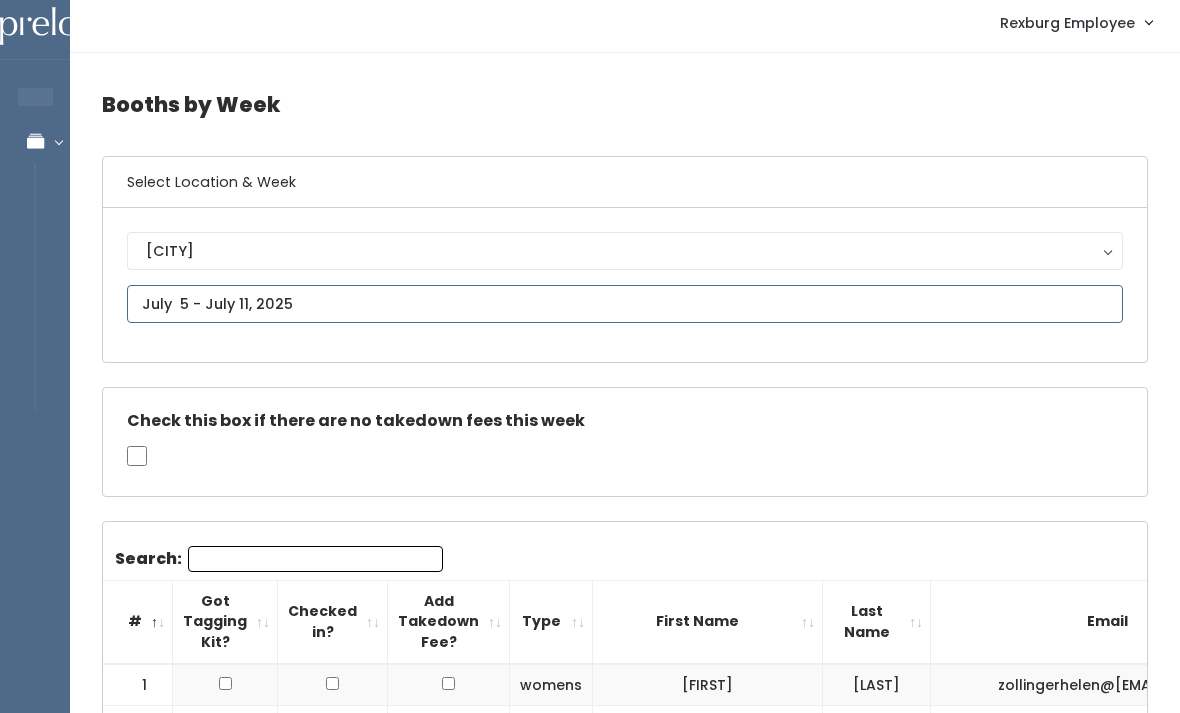 click at bounding box center (625, 304) 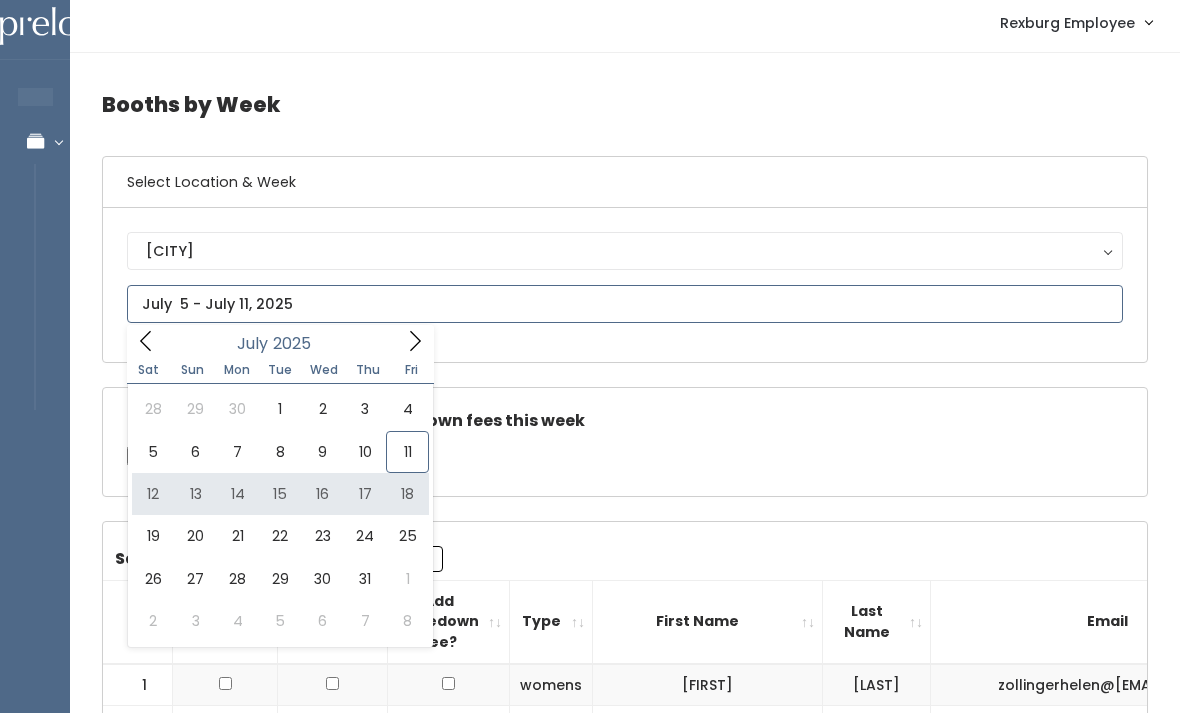 type on "[DATE] to [DATE]" 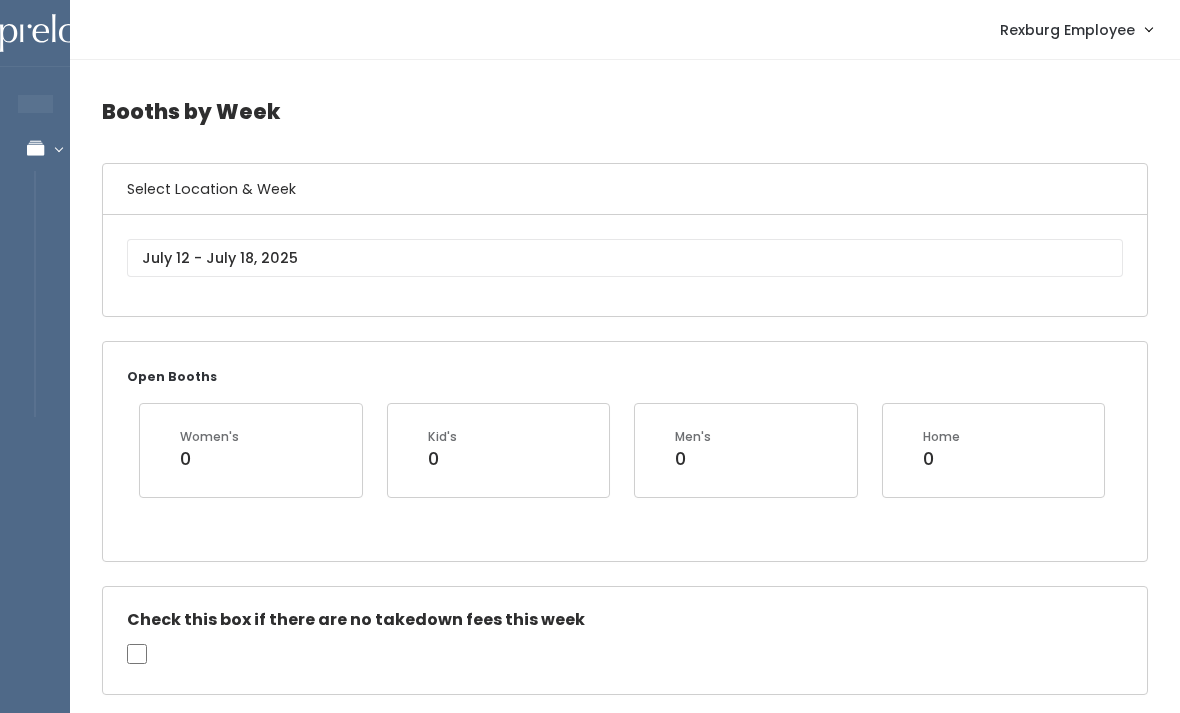scroll, scrollTop: 100, scrollLeft: 0, axis: vertical 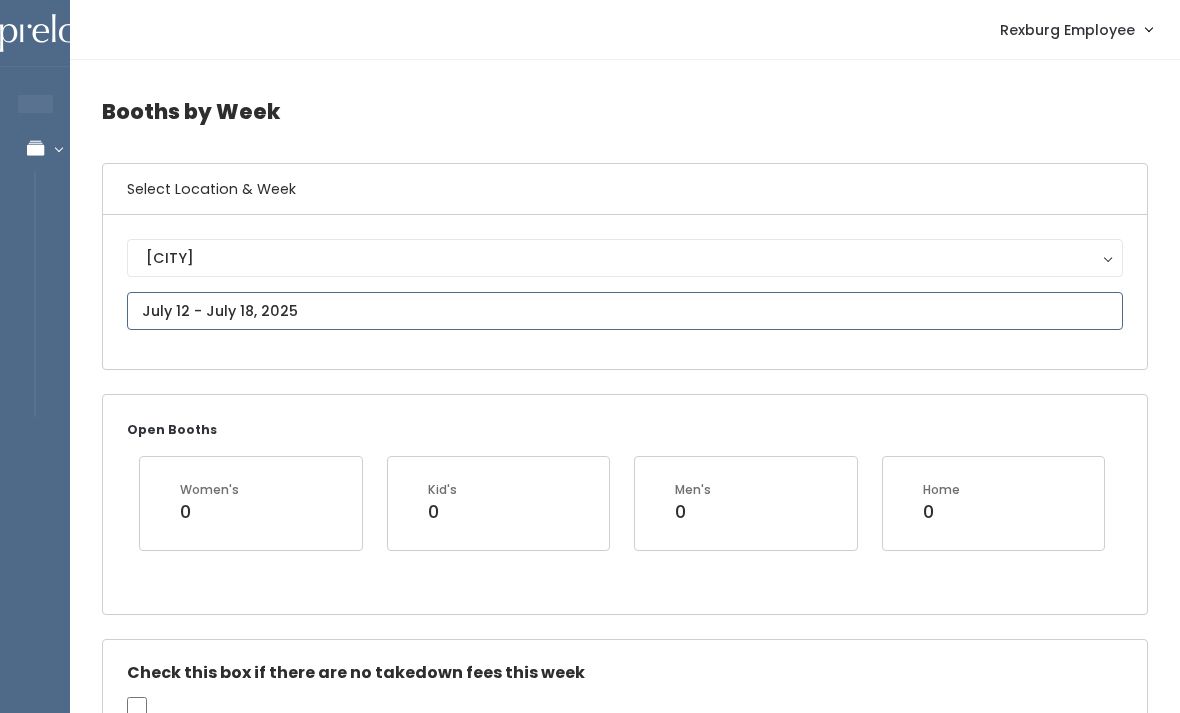 click at bounding box center [625, 311] 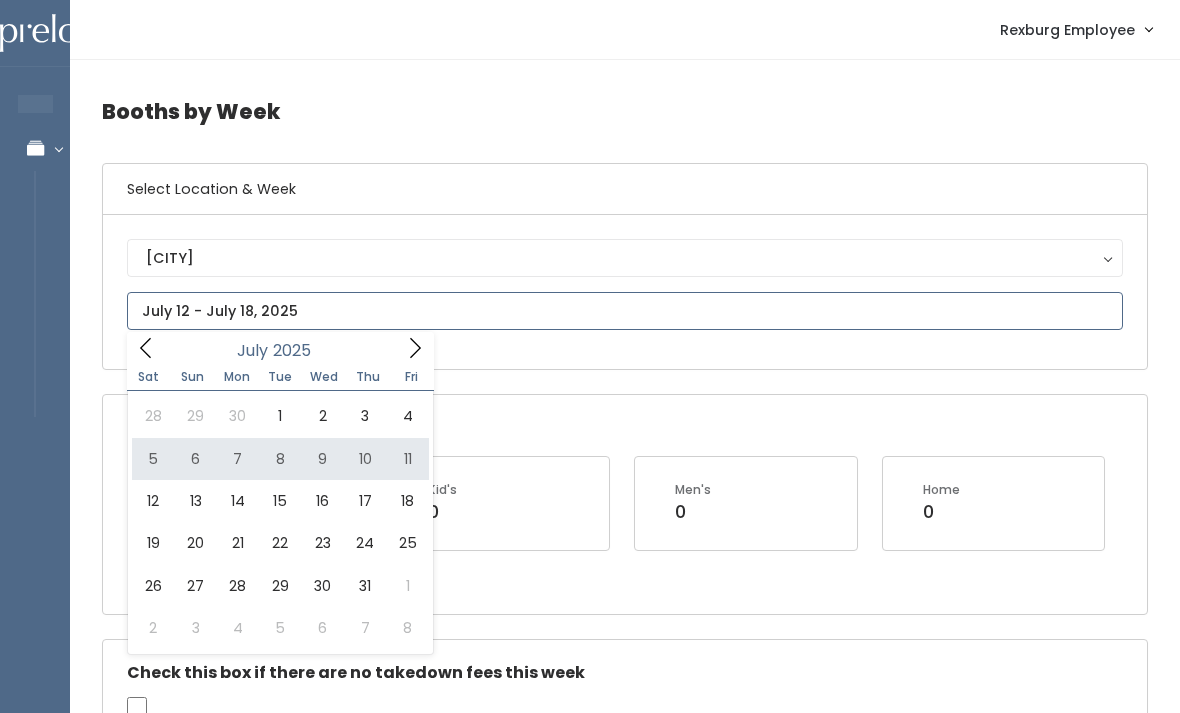 type on "July 5 to July 11" 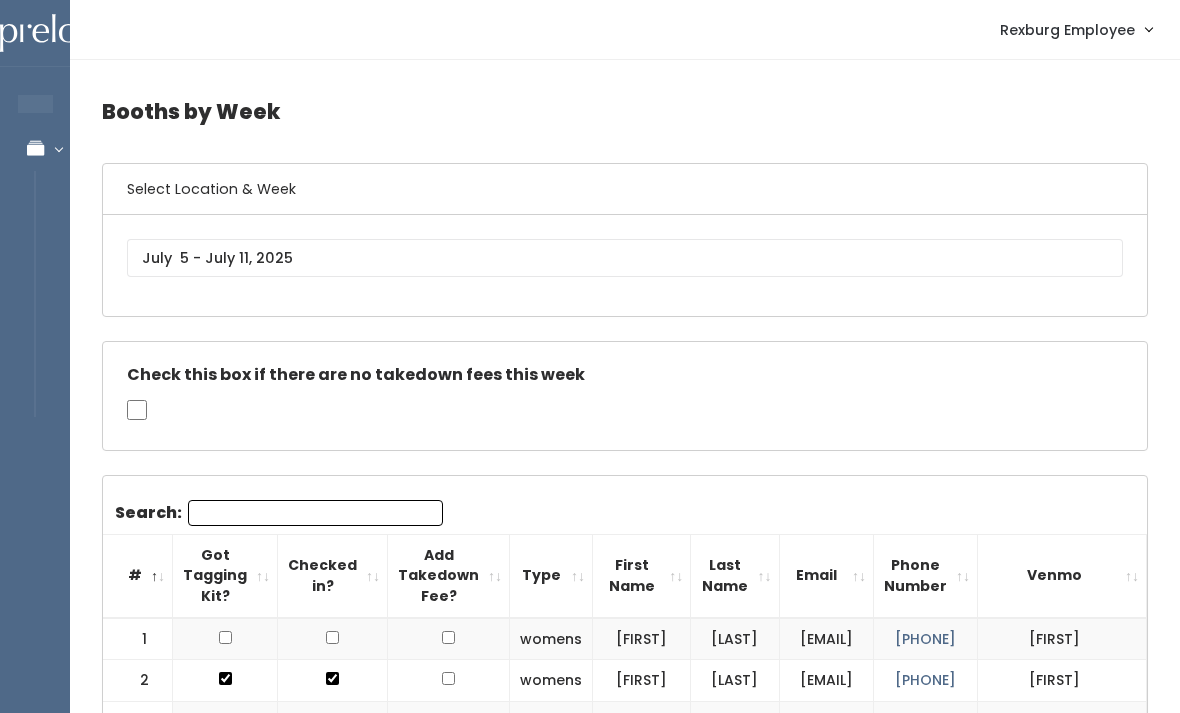 scroll, scrollTop: 0, scrollLeft: 0, axis: both 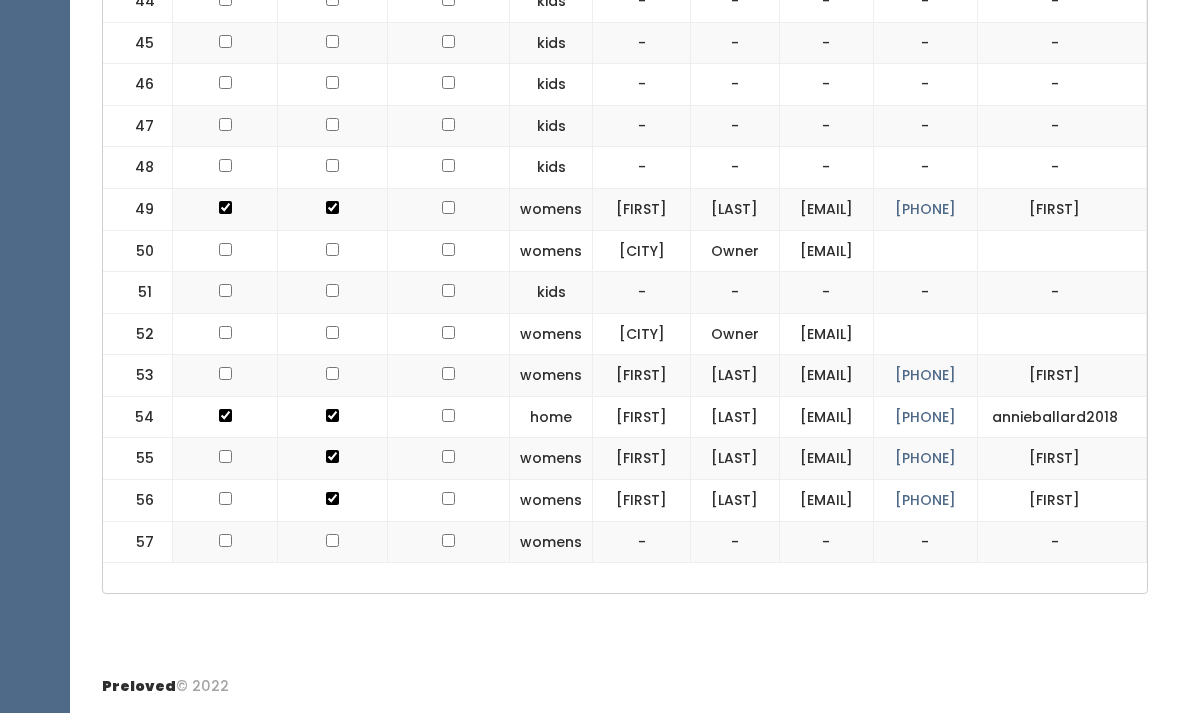 click on "[PHONE]" at bounding box center (925, 209) 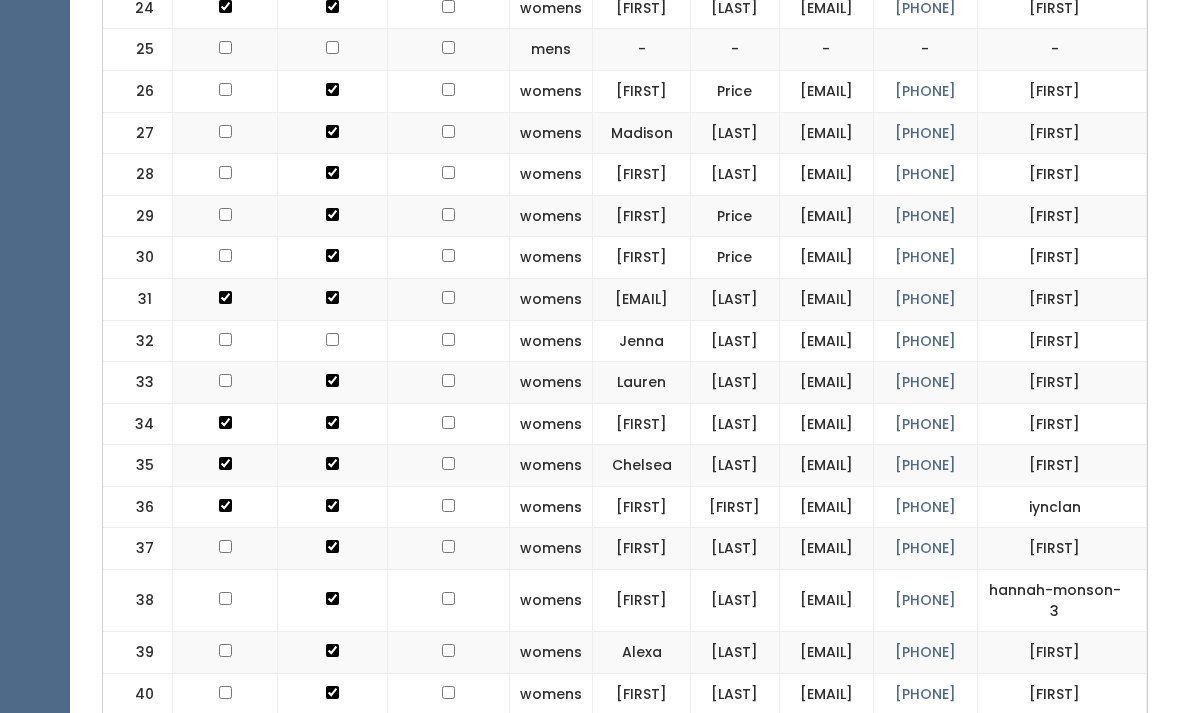 scroll, scrollTop: 1644, scrollLeft: 0, axis: vertical 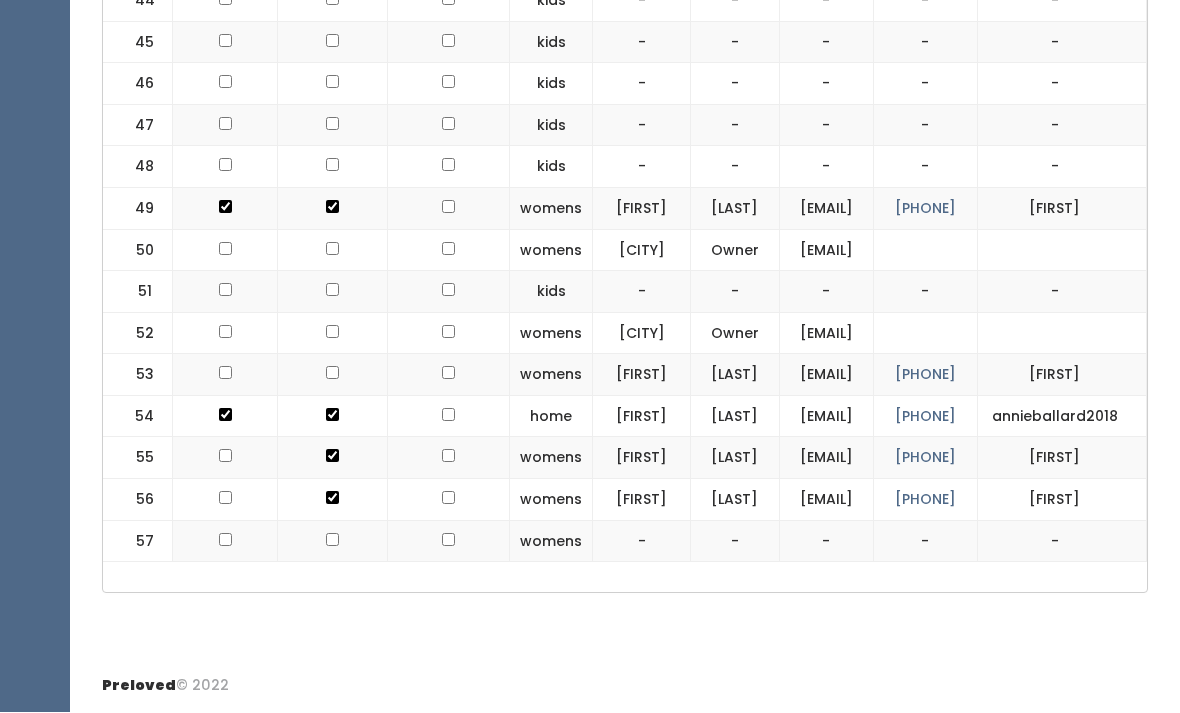 click at bounding box center (448, -1809) 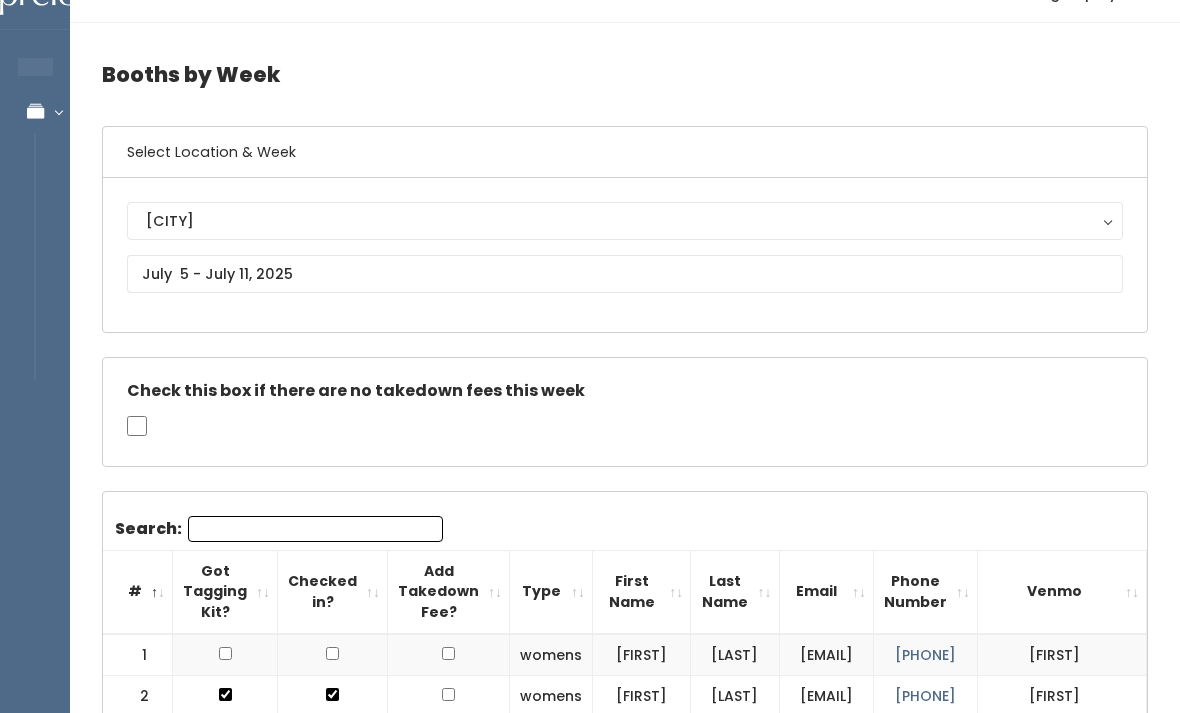 scroll, scrollTop: 0, scrollLeft: 0, axis: both 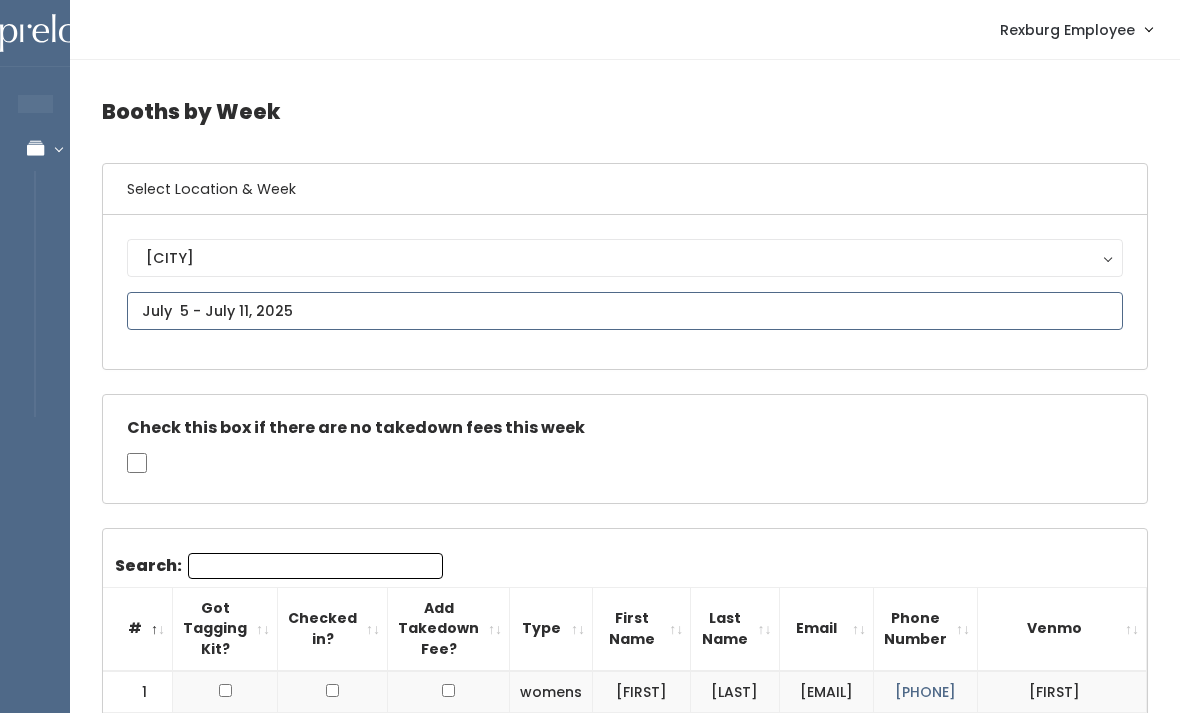 click on "EMPLOYEES
Manage Bookings
Booths by Week
All Bookings
Bookings with Booths
Booth Discounts
Seller Check-in
Rexburg Employee
Admin Home
My bookings
Account settings" at bounding box center (590, 1606) 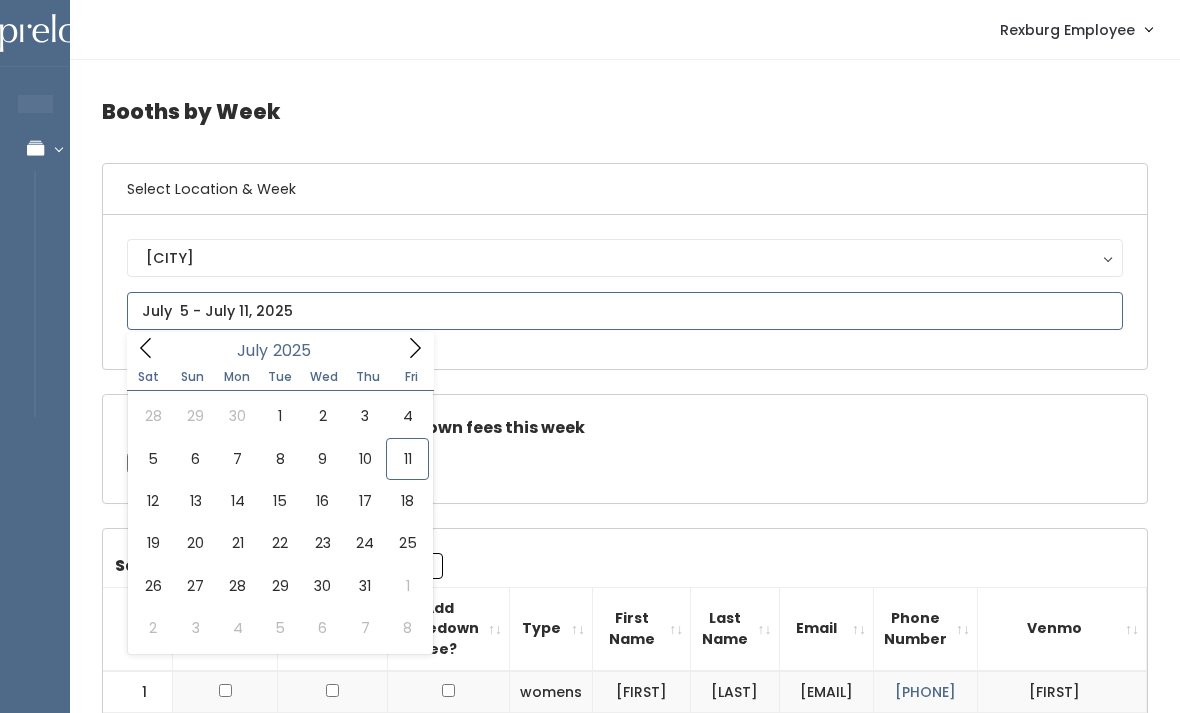 type on "[DATE] to [DATE]" 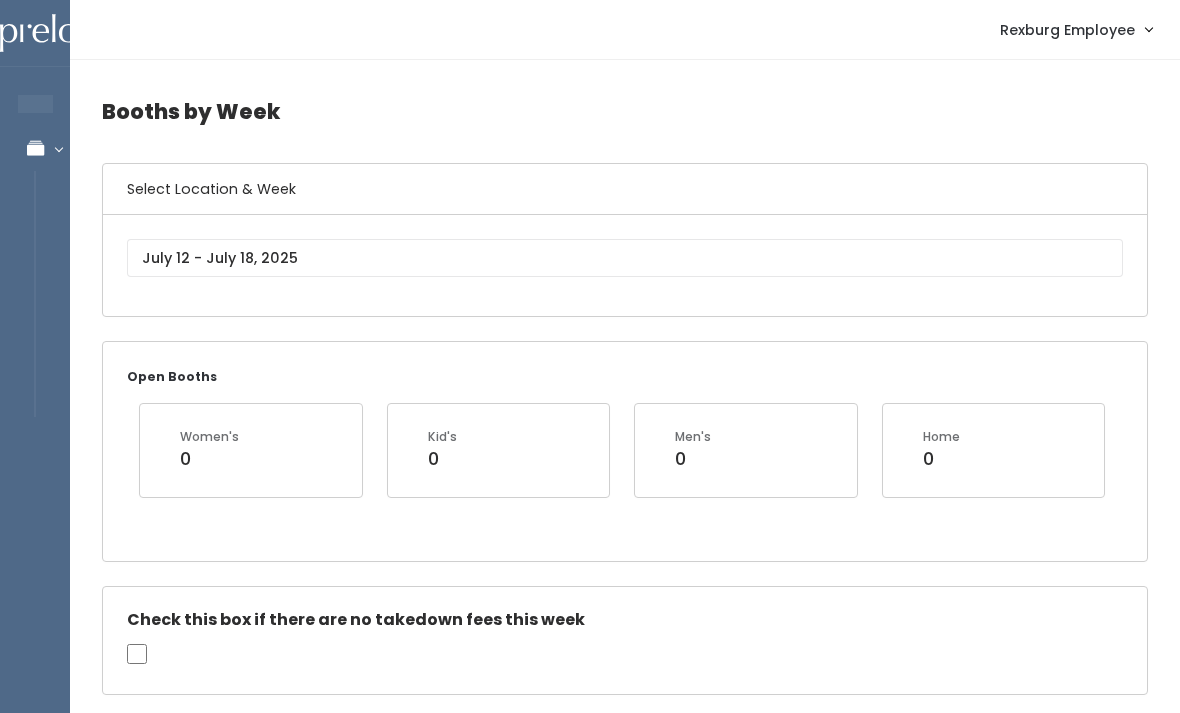 scroll, scrollTop: 0, scrollLeft: 0, axis: both 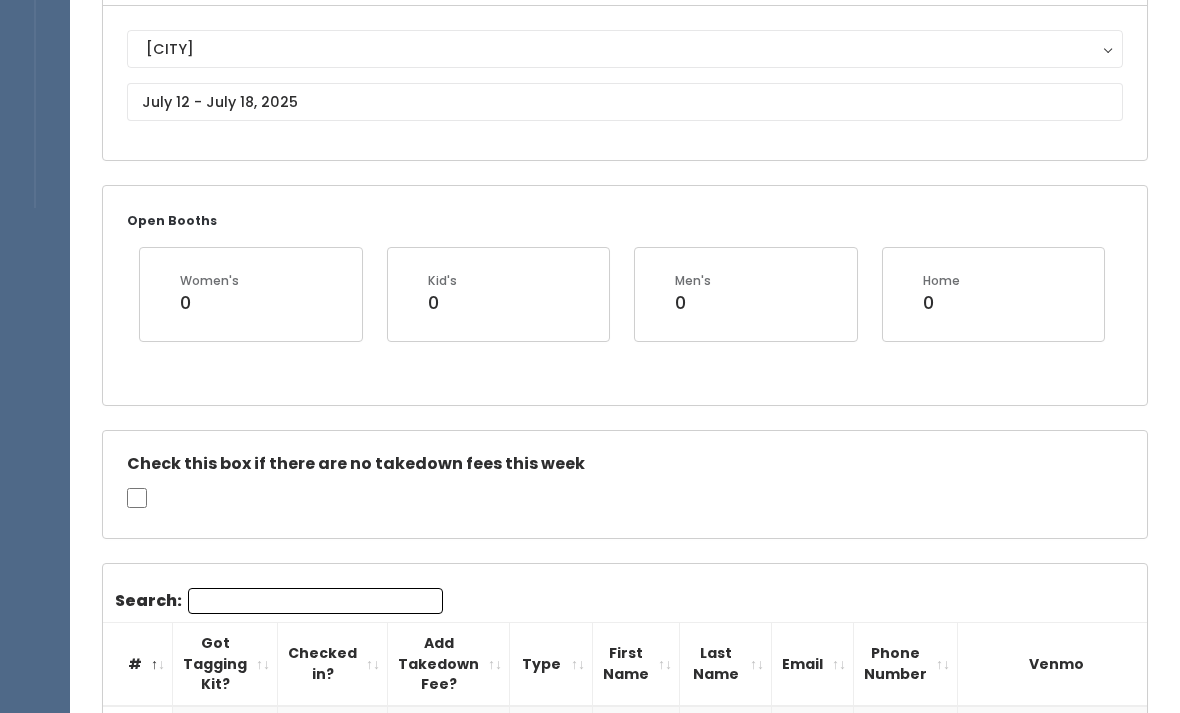 click on "Search:" at bounding box center [315, 601] 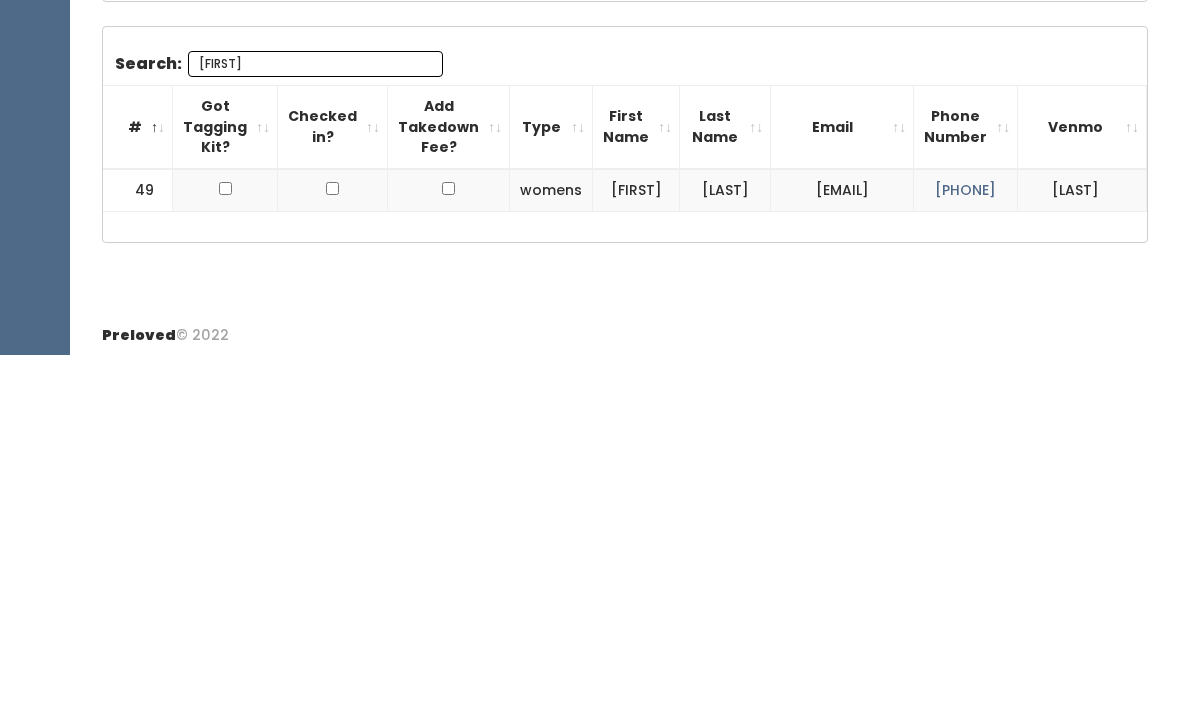 scroll, scrollTop: 401, scrollLeft: 0, axis: vertical 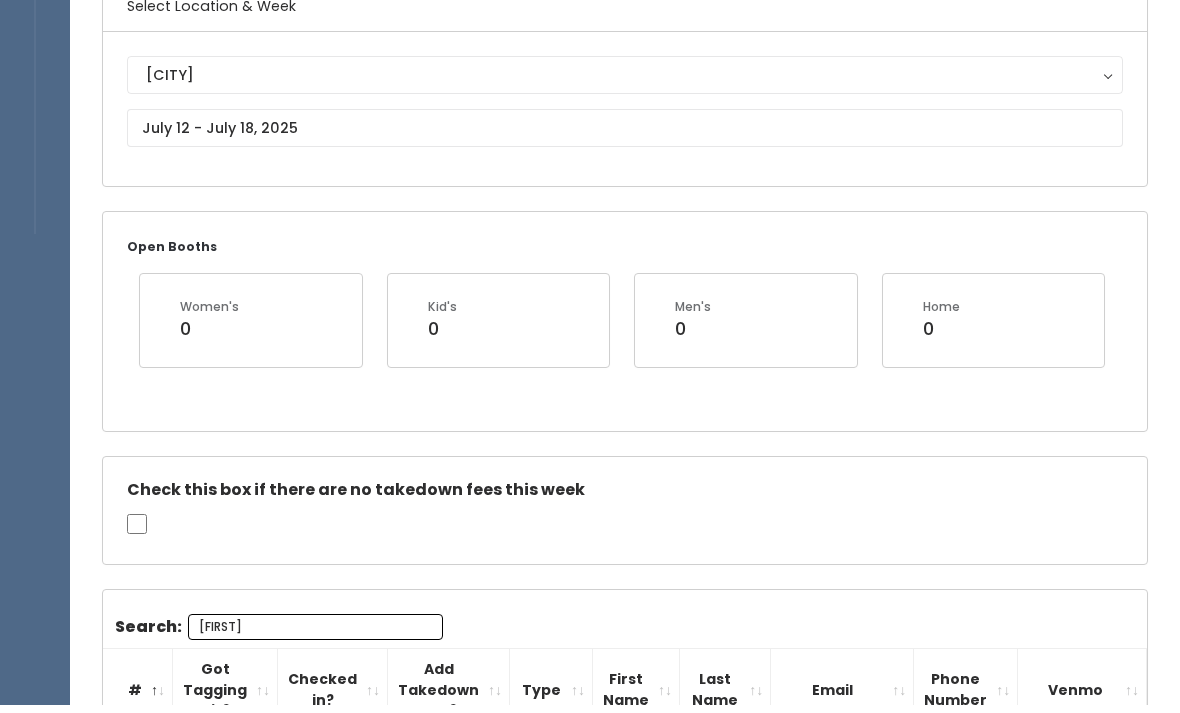 type on "[FIRST]" 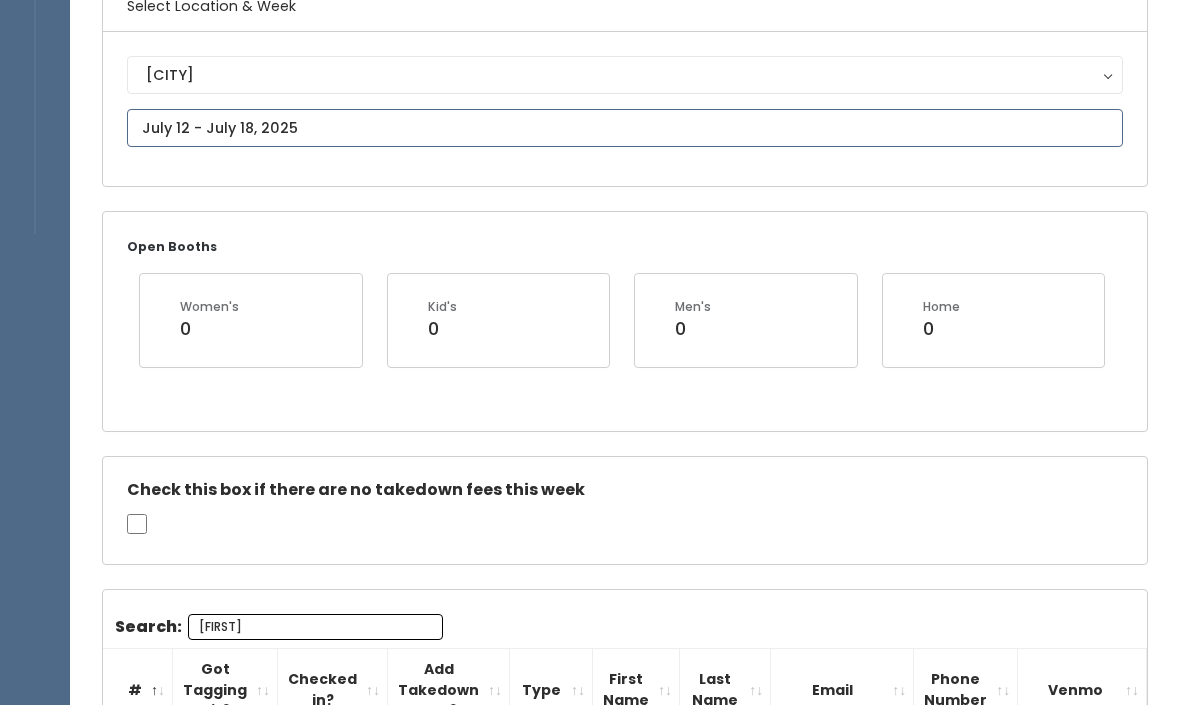 click at bounding box center (625, 136) 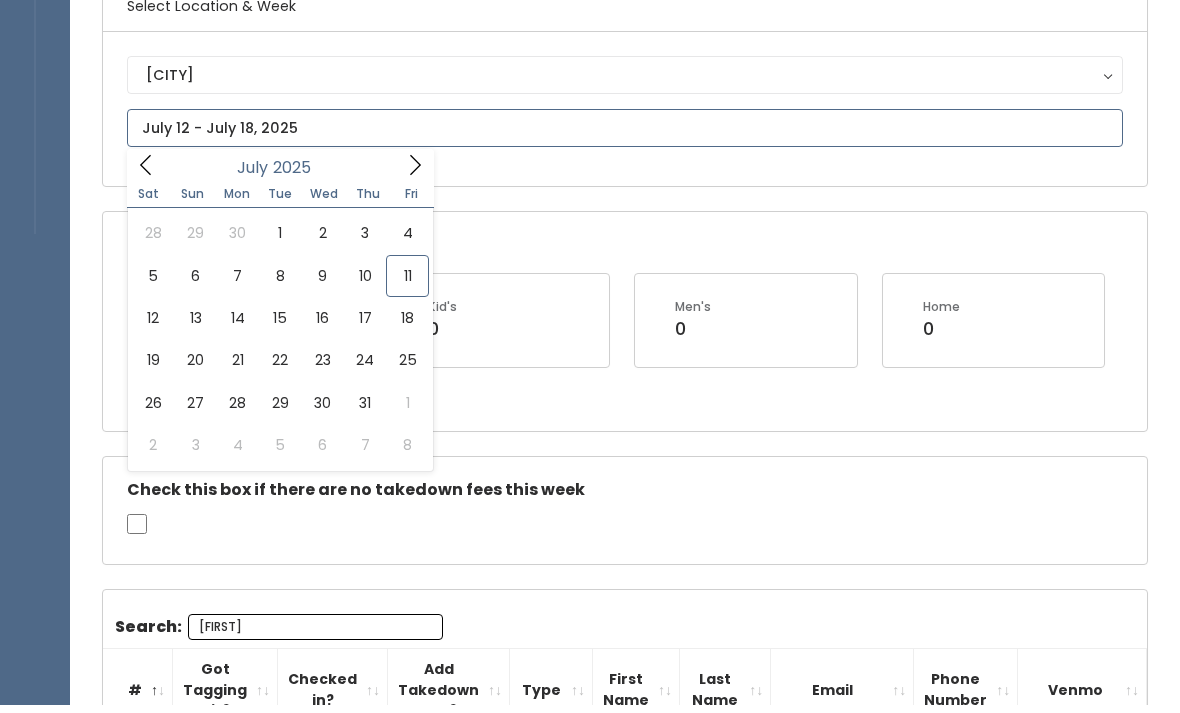scroll, scrollTop: 184, scrollLeft: 0, axis: vertical 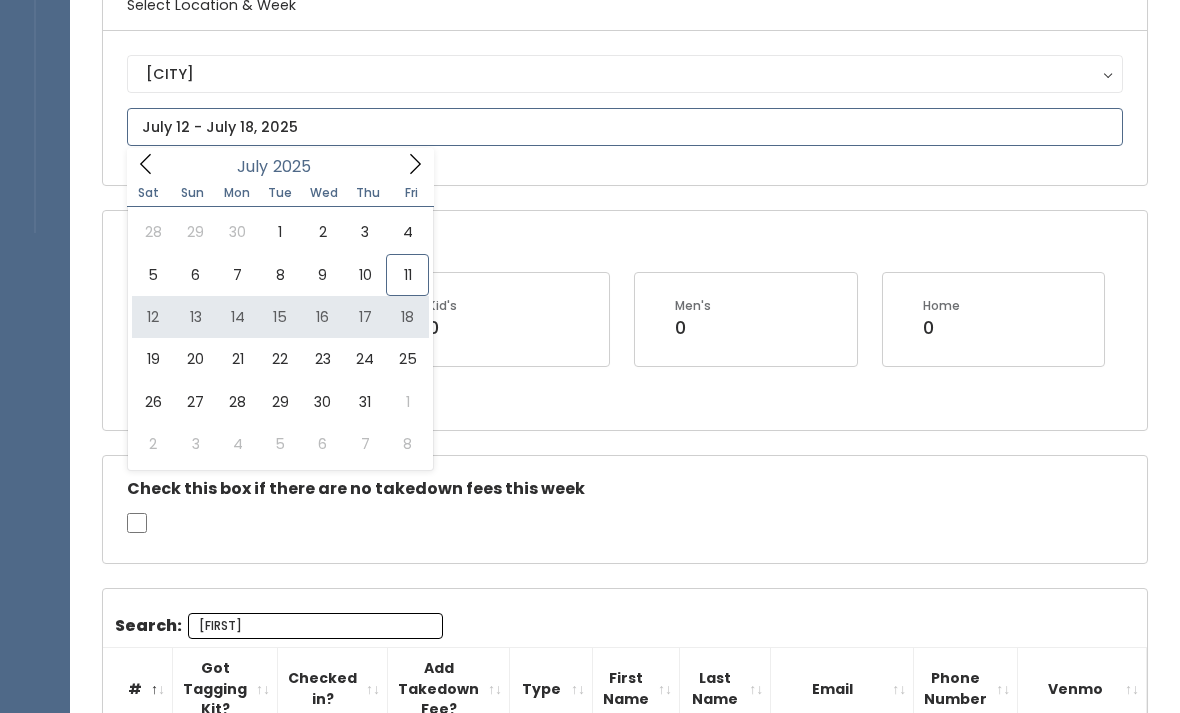 type on "[DATE] to [DATE]" 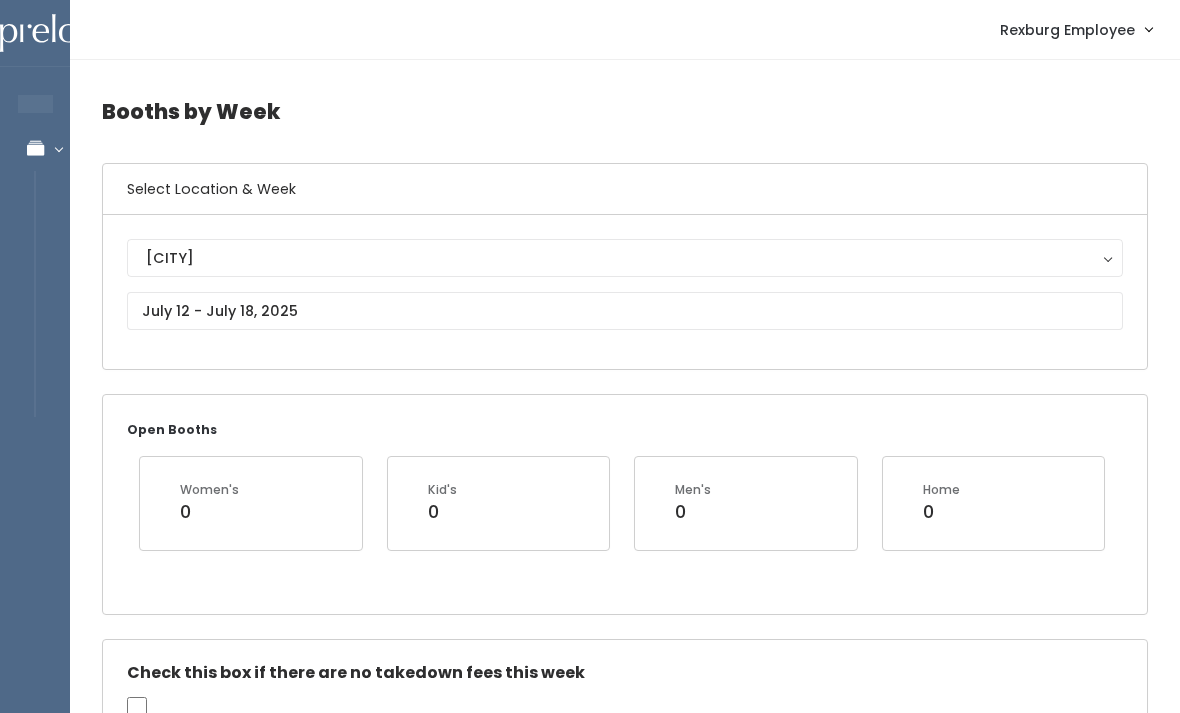 scroll, scrollTop: 343, scrollLeft: 0, axis: vertical 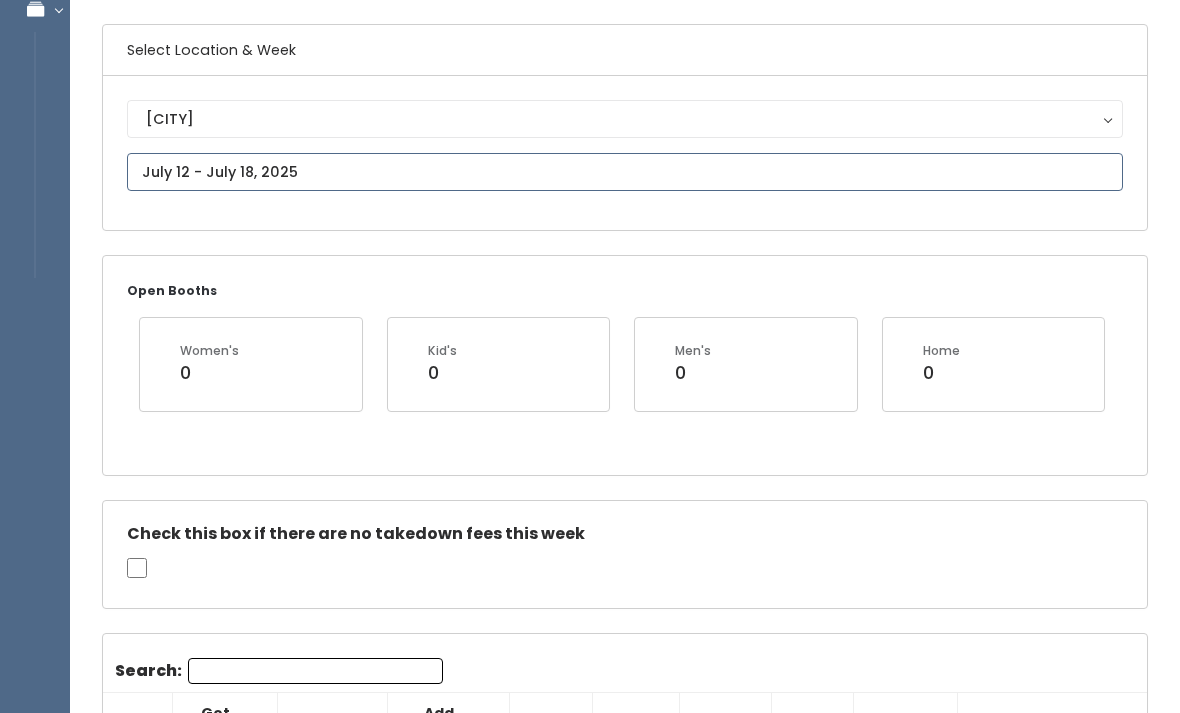 click at bounding box center (625, 172) 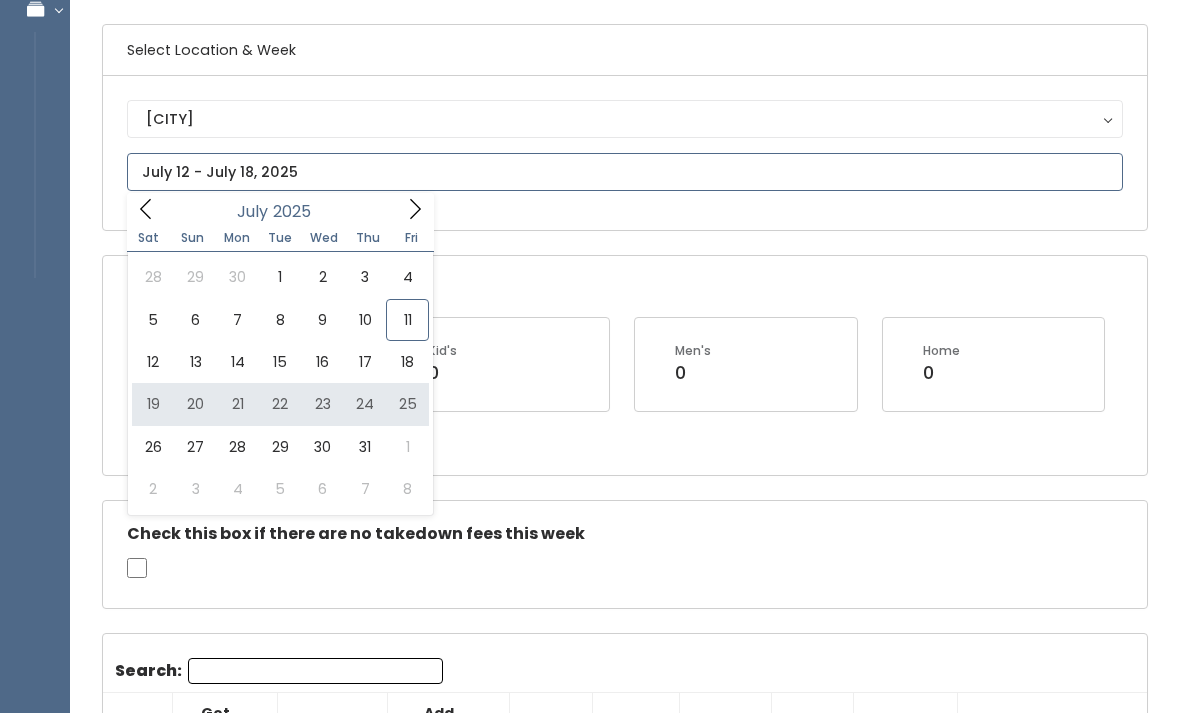 type on "[DATE] to [DATE]" 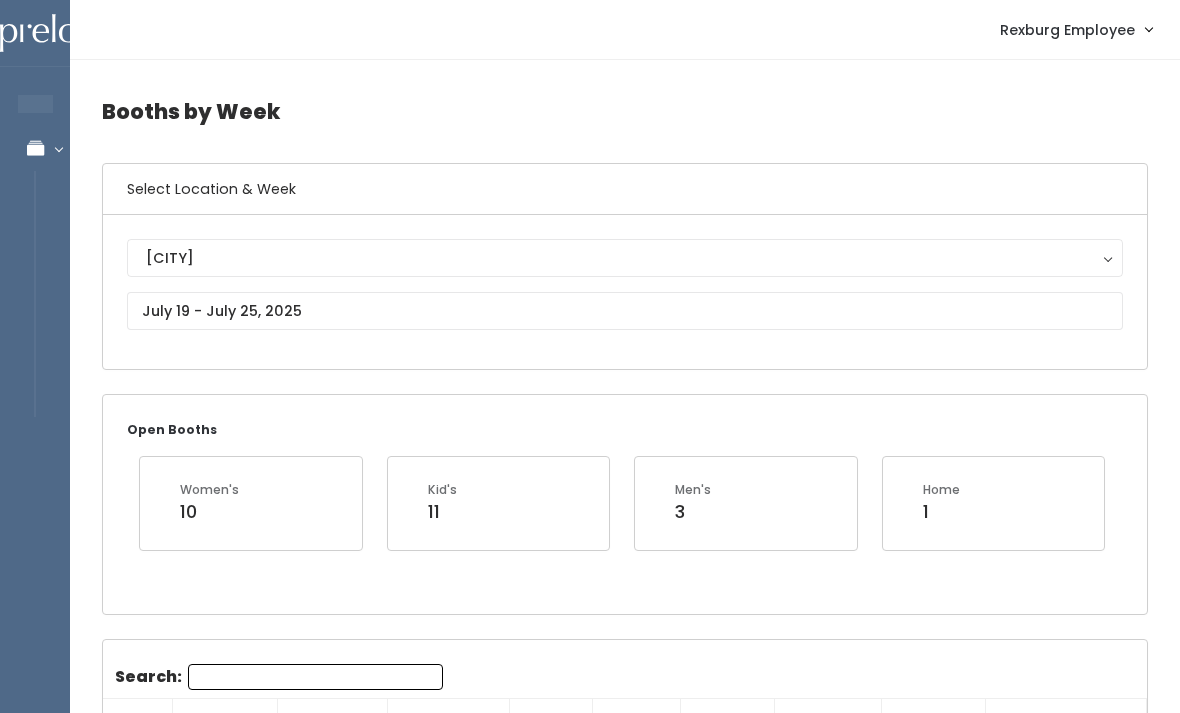scroll, scrollTop: 0, scrollLeft: 0, axis: both 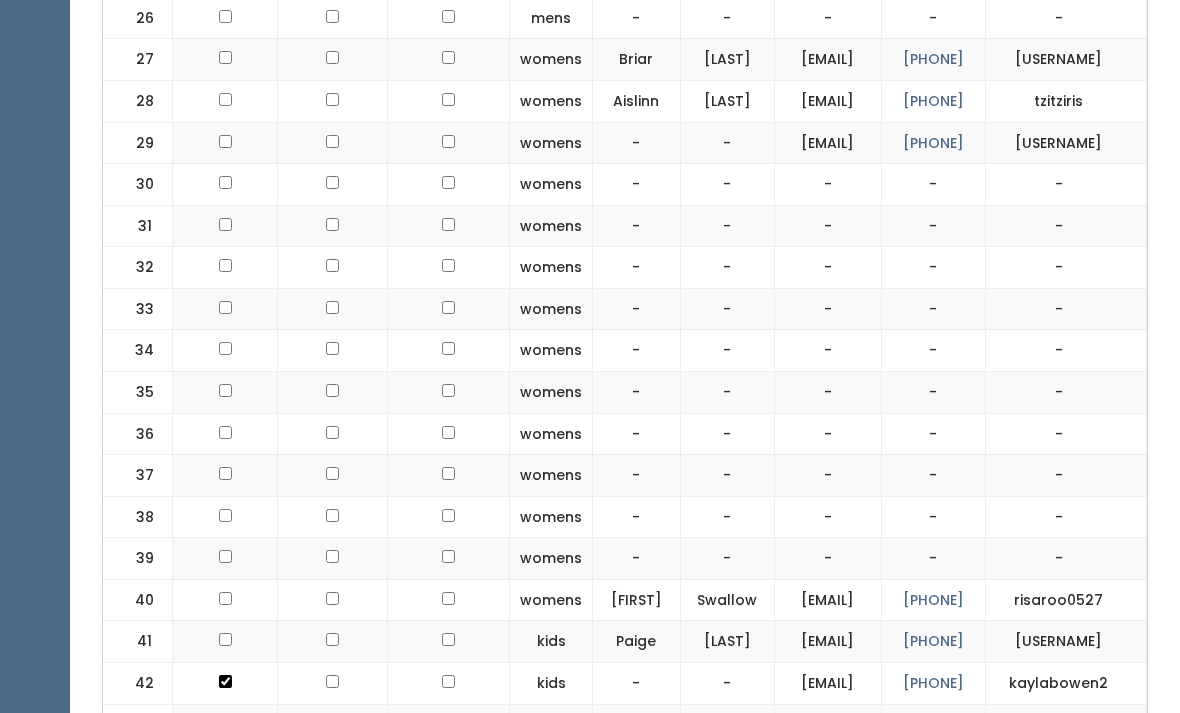 click at bounding box center [225, 143] 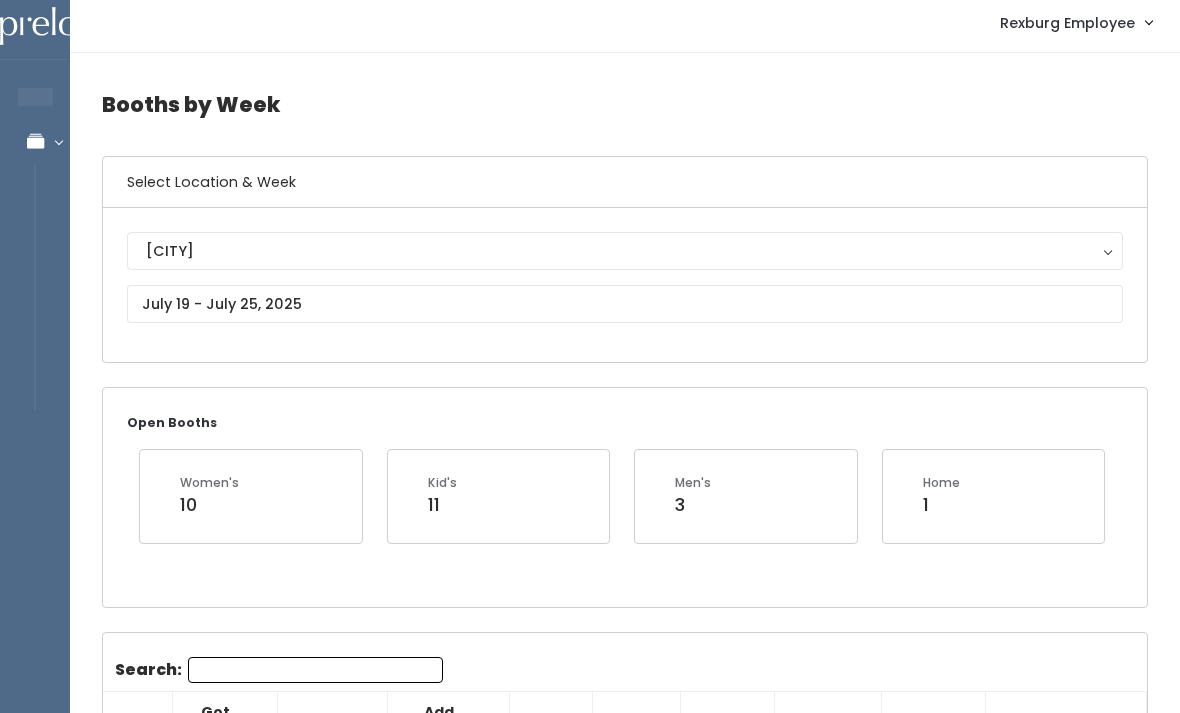 scroll, scrollTop: 0, scrollLeft: 0, axis: both 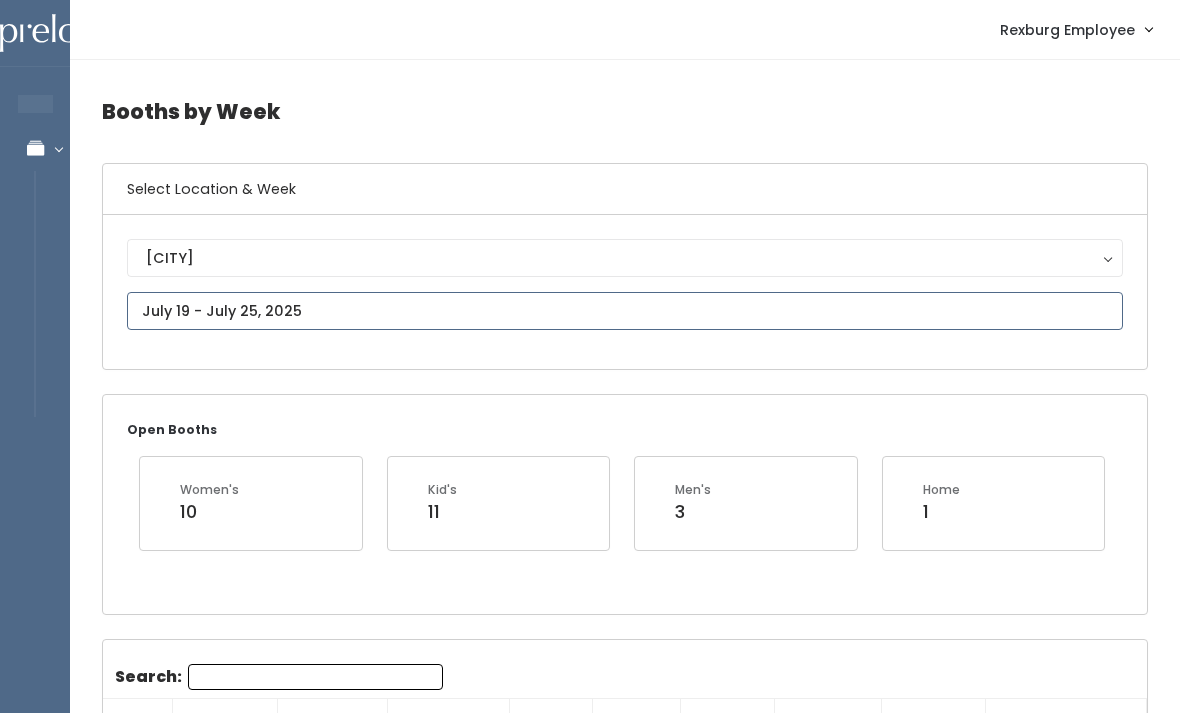 click at bounding box center [625, 311] 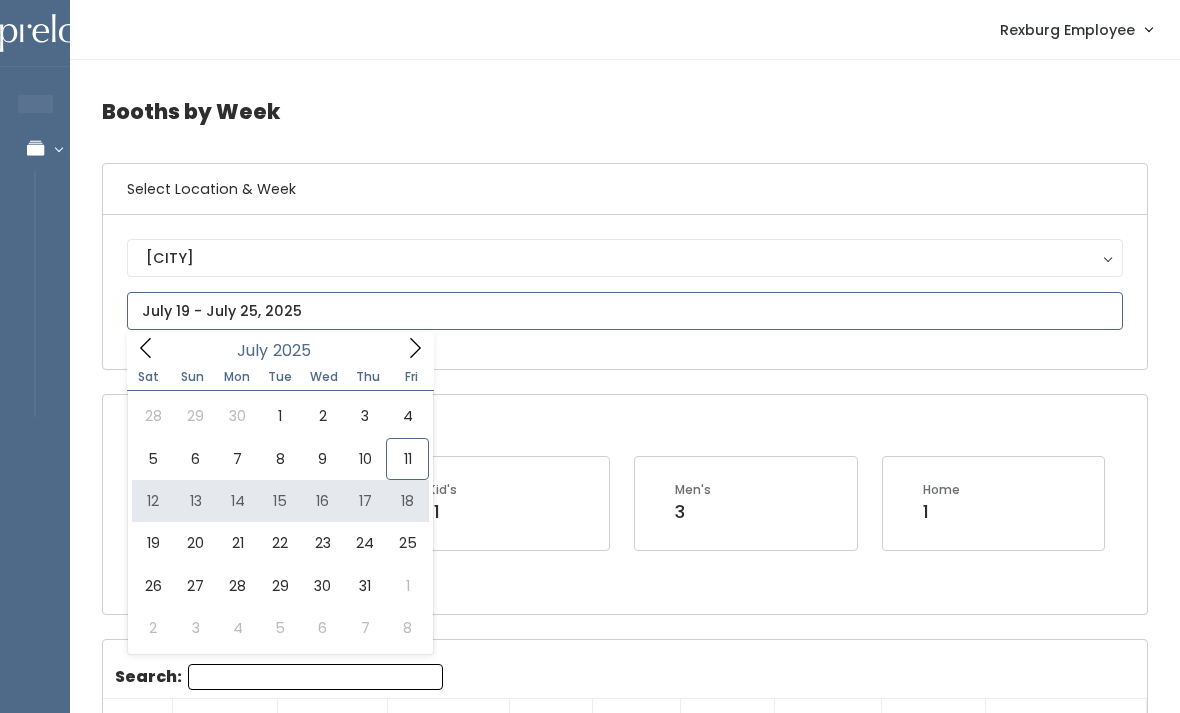 type on "July 12 to July 18" 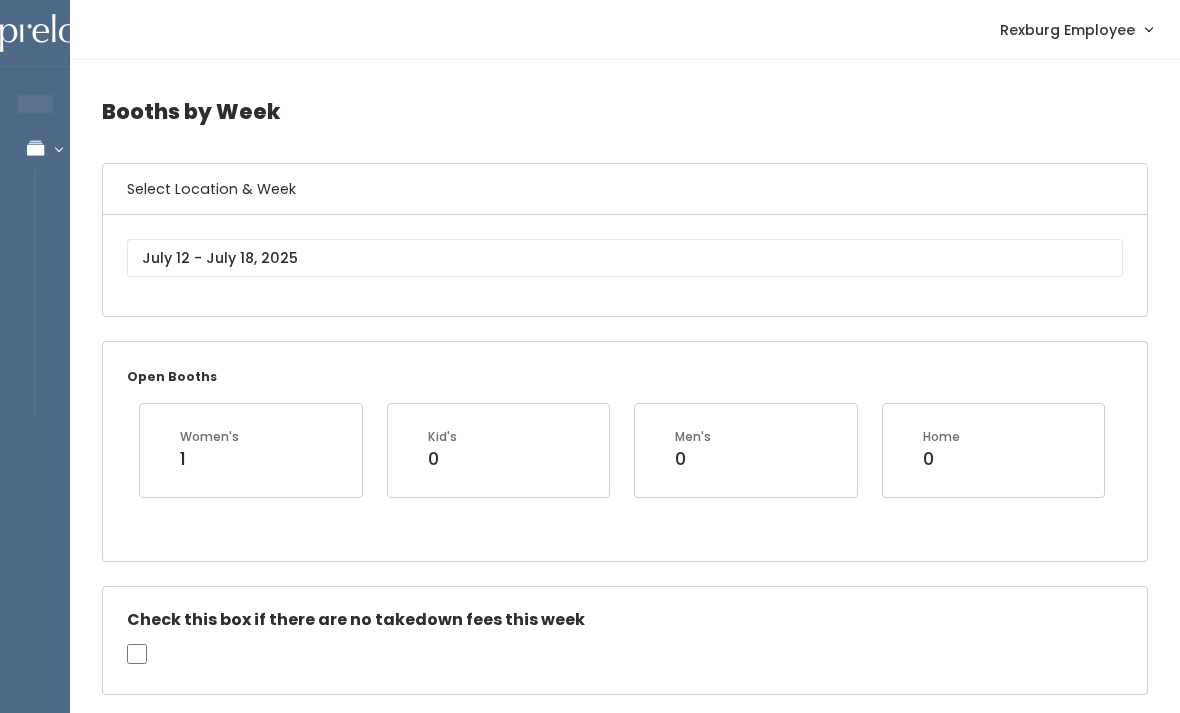 scroll, scrollTop: 390, scrollLeft: 0, axis: vertical 